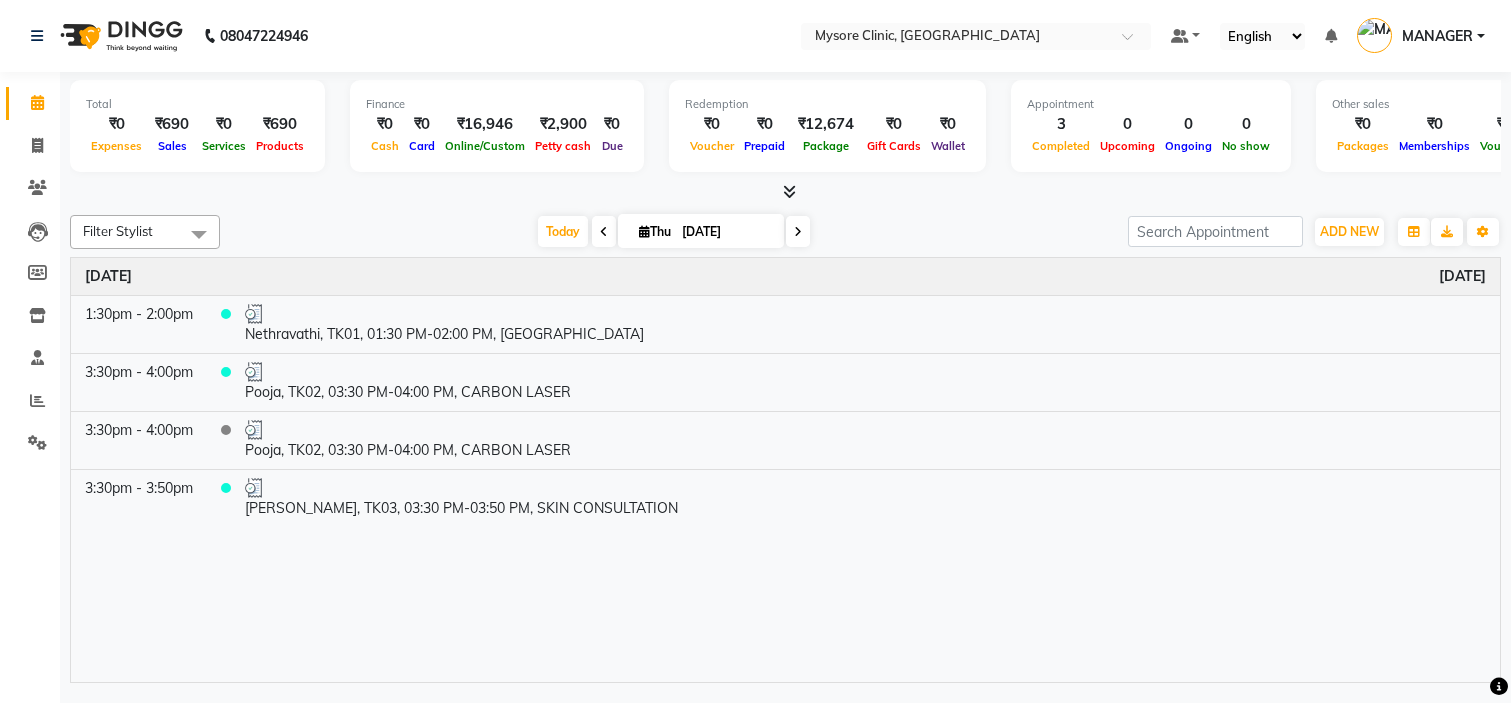click at bounding box center [798, 232] 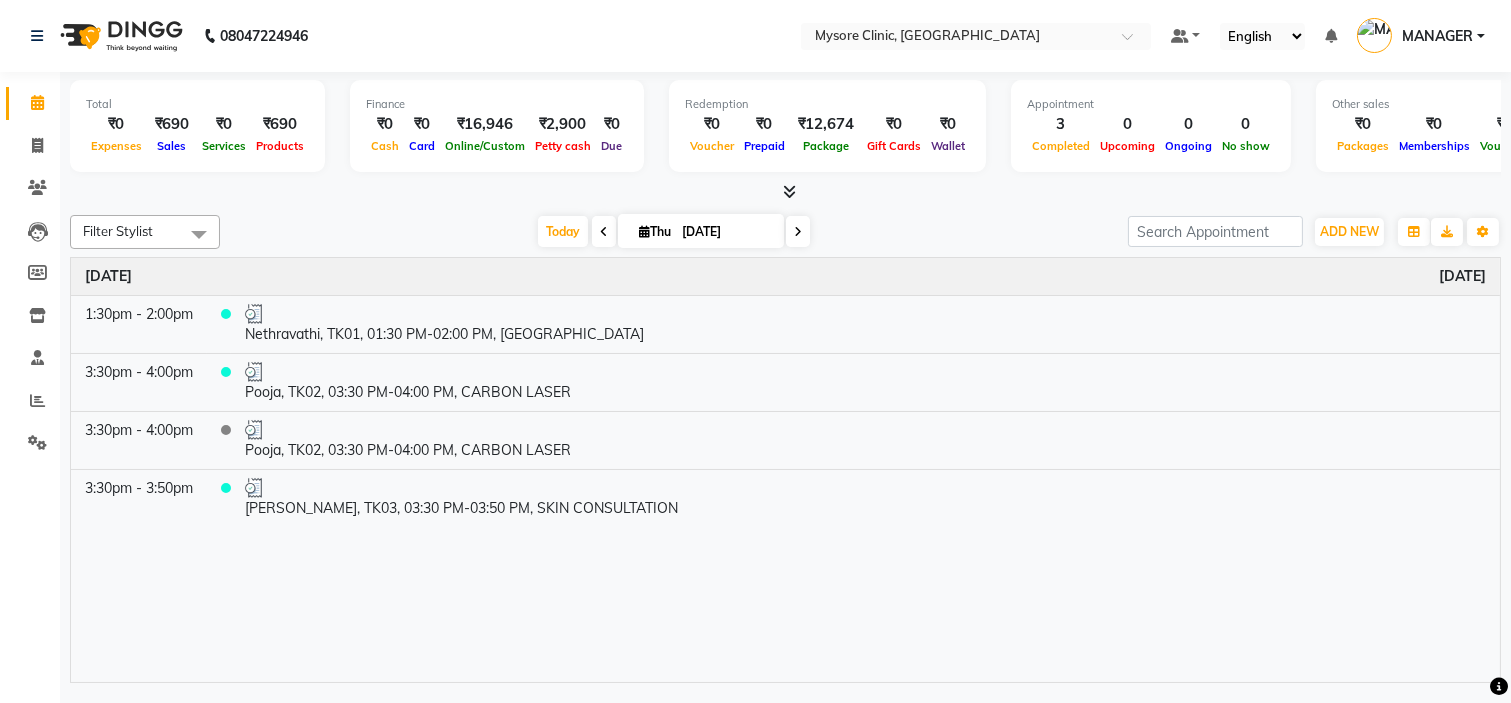 scroll, scrollTop: 0, scrollLeft: 0, axis: both 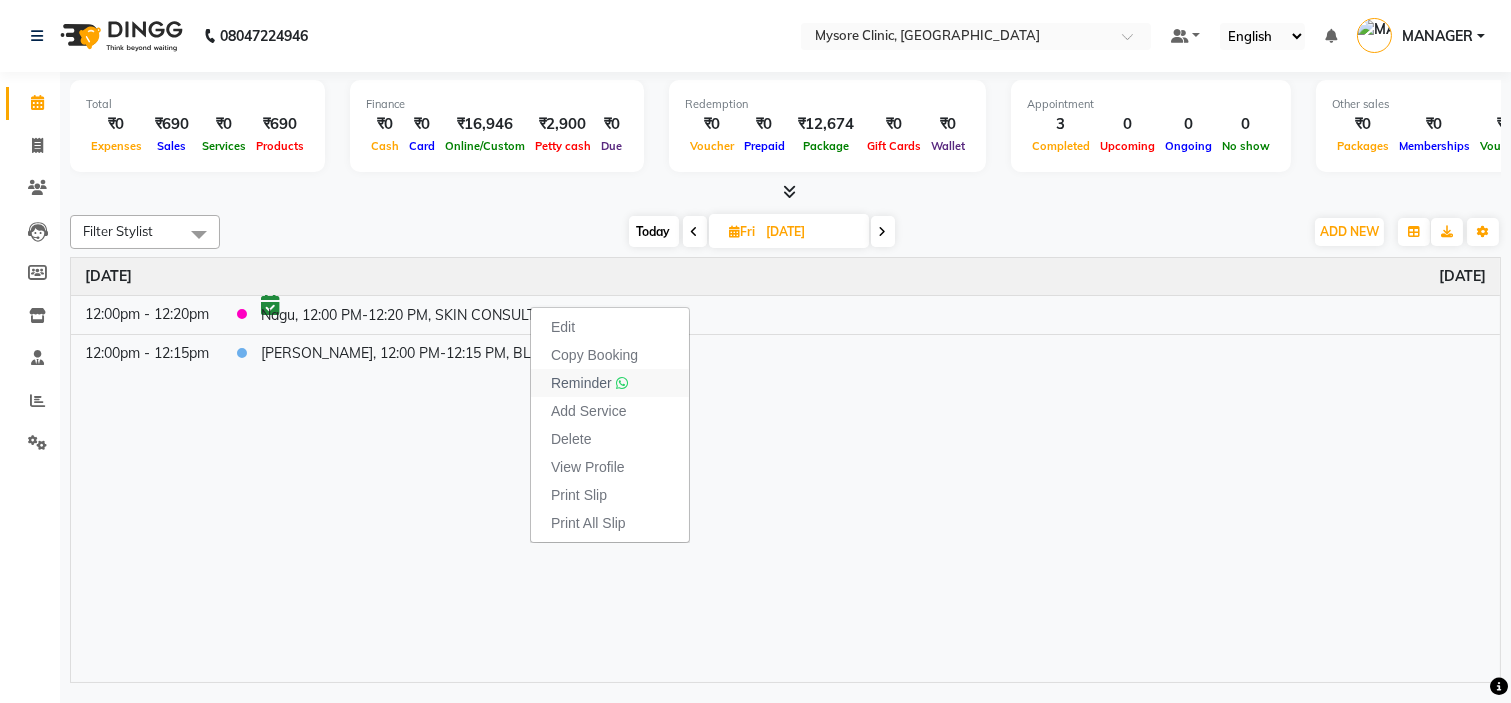 click on "Reminder" at bounding box center (581, 383) 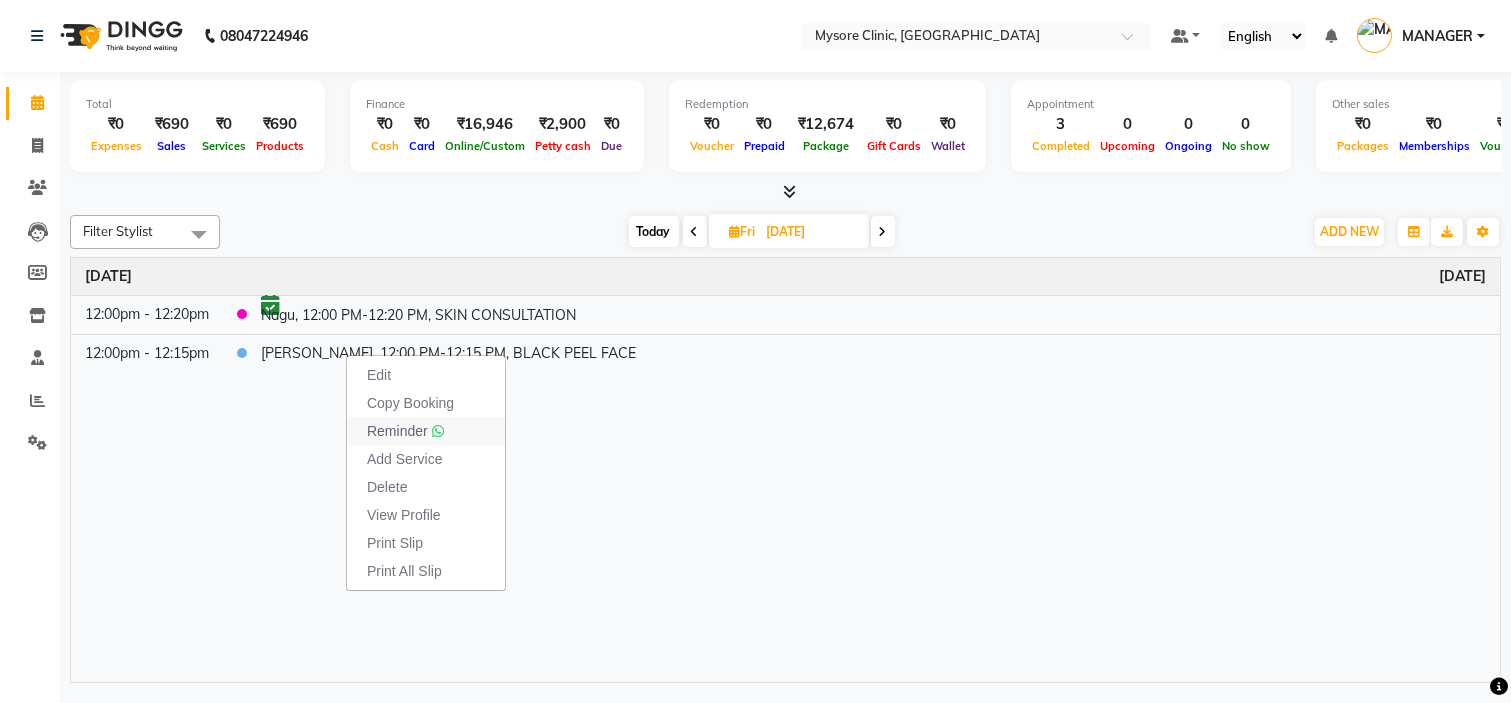 click on "Reminder" at bounding box center (426, 431) 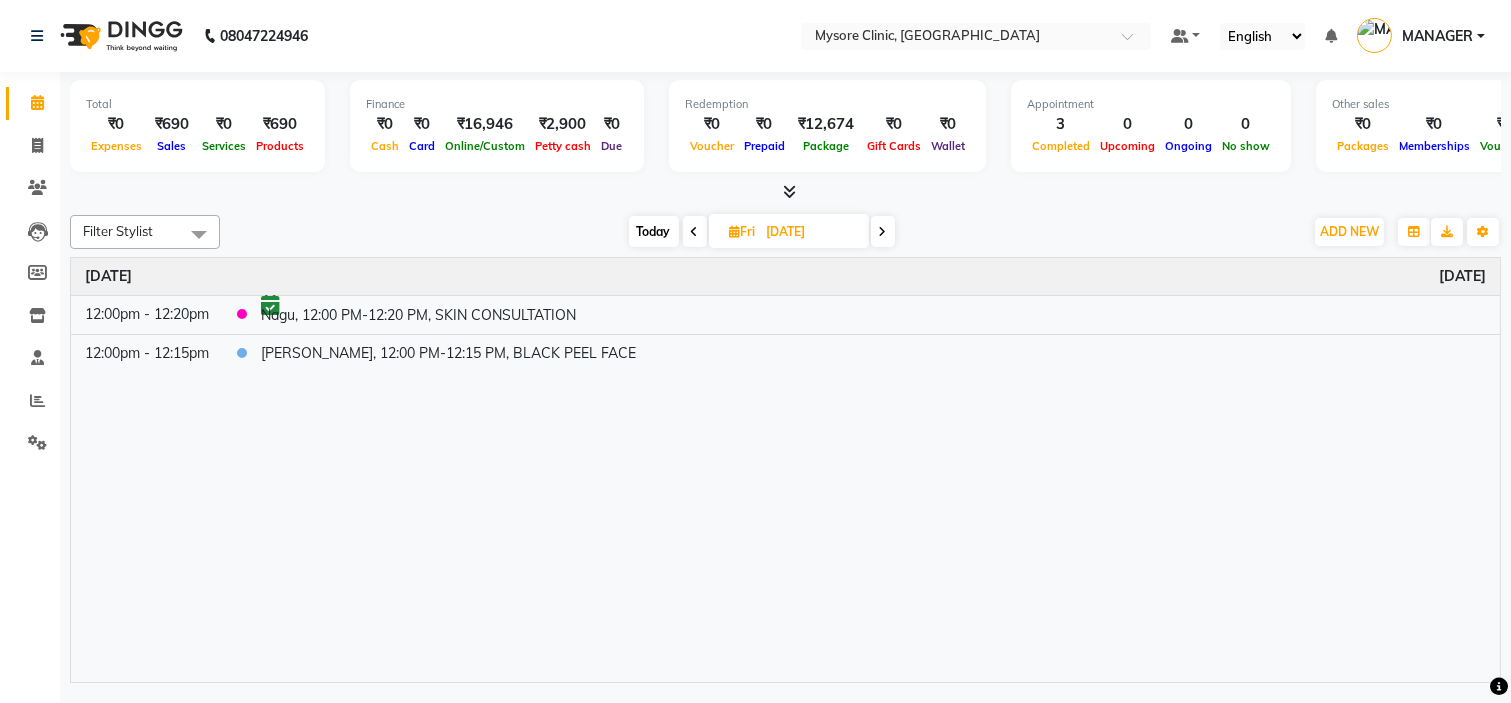 click on "Today" at bounding box center [654, 231] 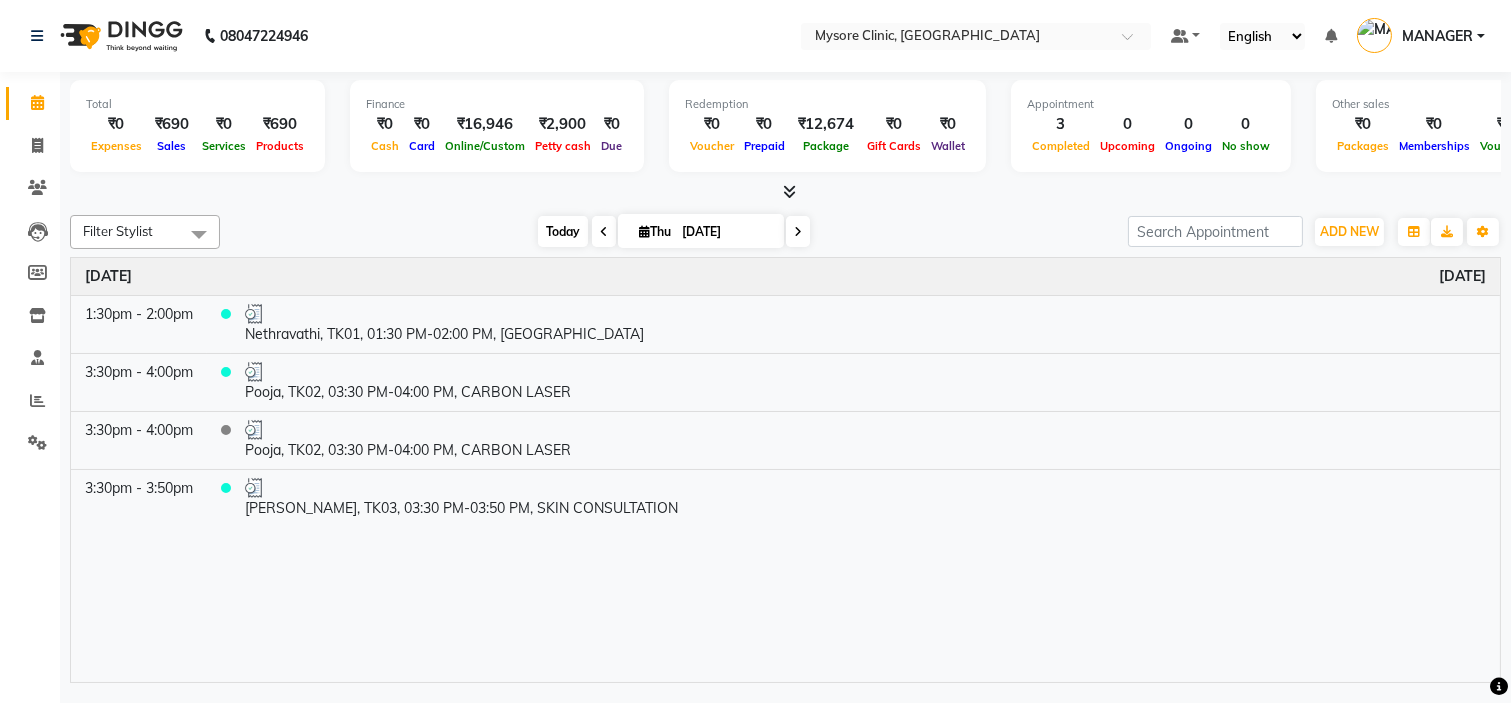click on "Today" at bounding box center [563, 231] 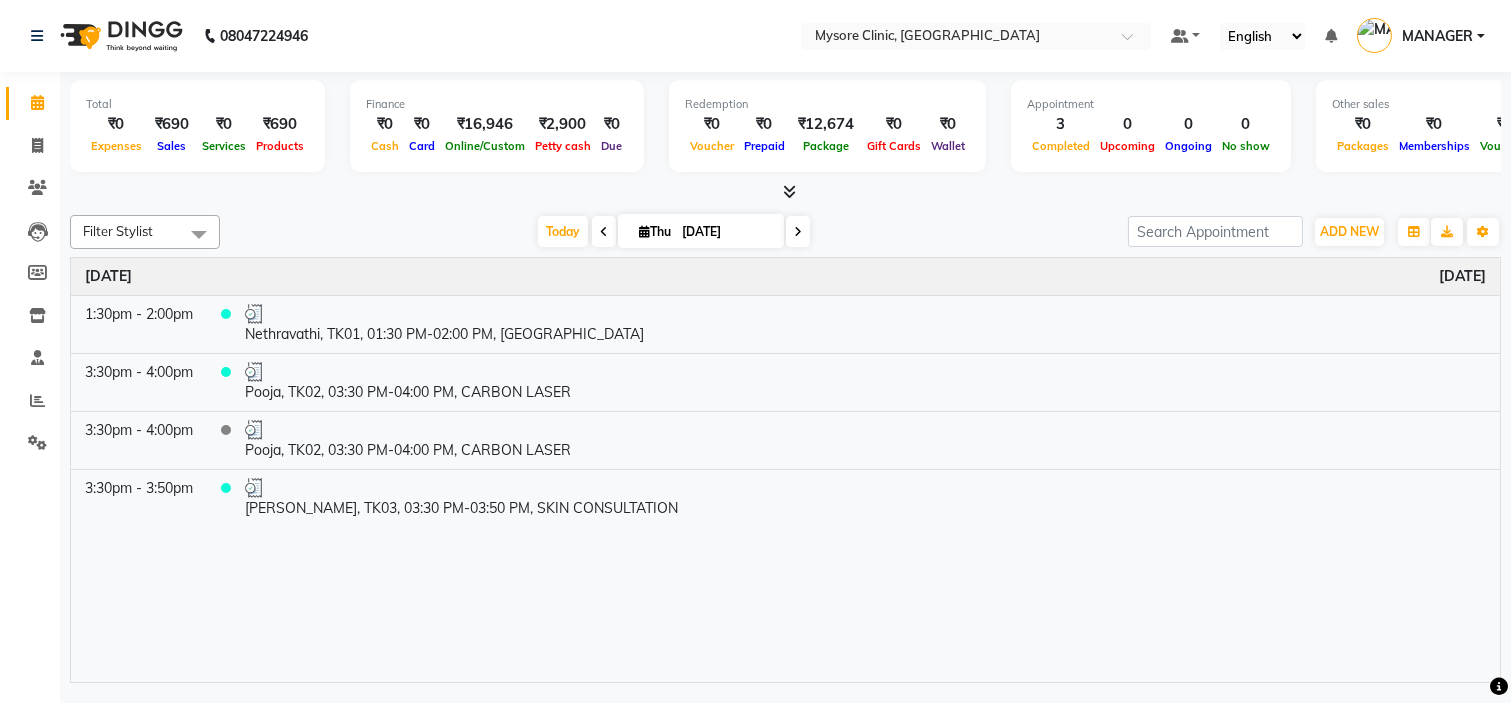 click on "[DATE]  [DATE]" at bounding box center (674, 232) 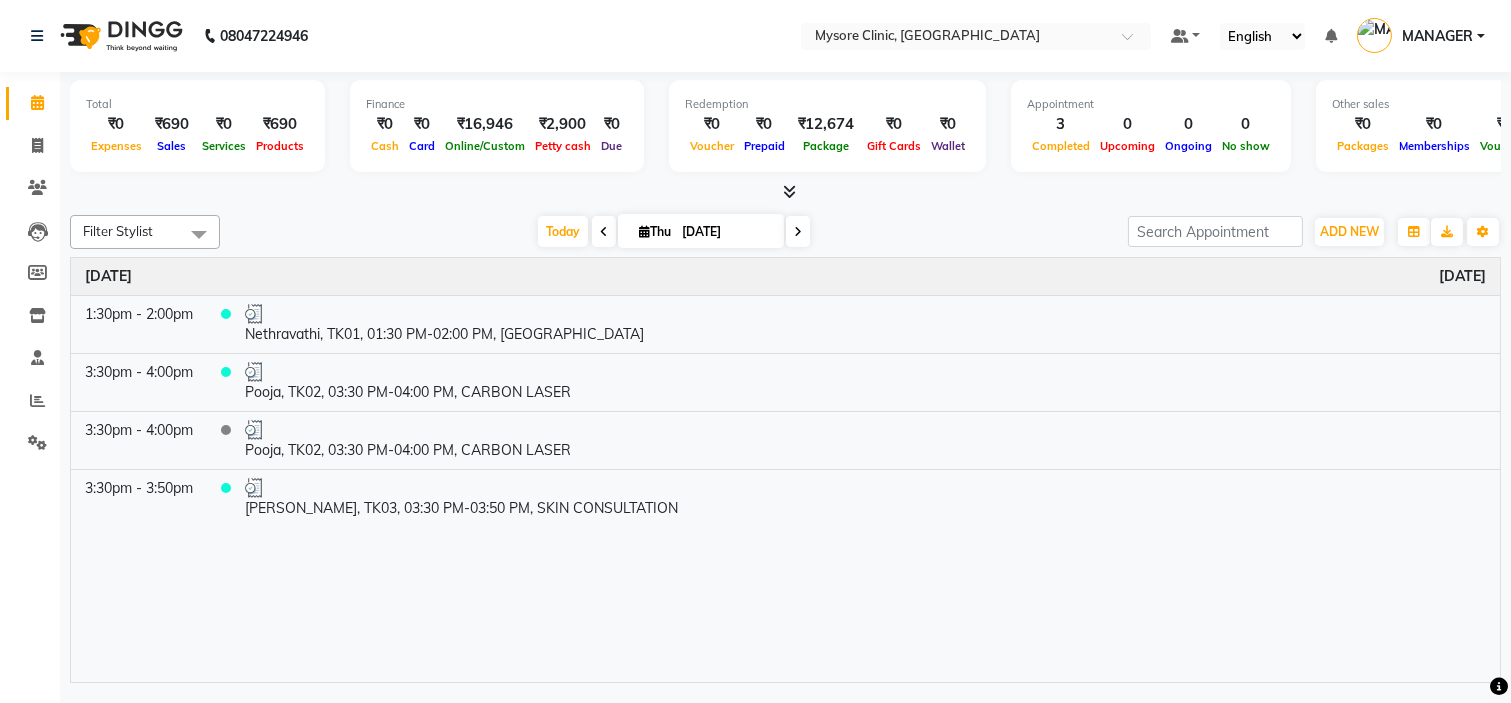 click on "[DATE]  [DATE]" at bounding box center (674, 232) 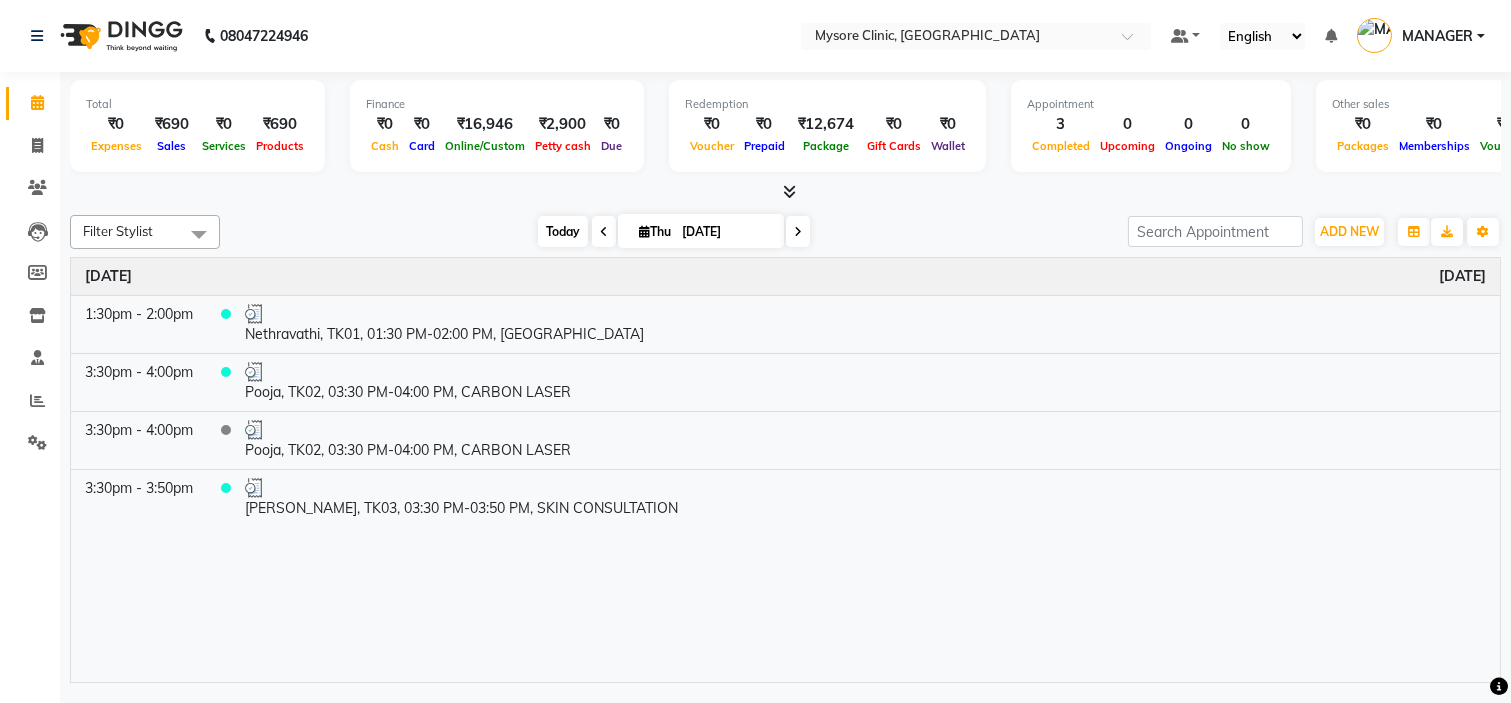 click on "Today" at bounding box center [563, 231] 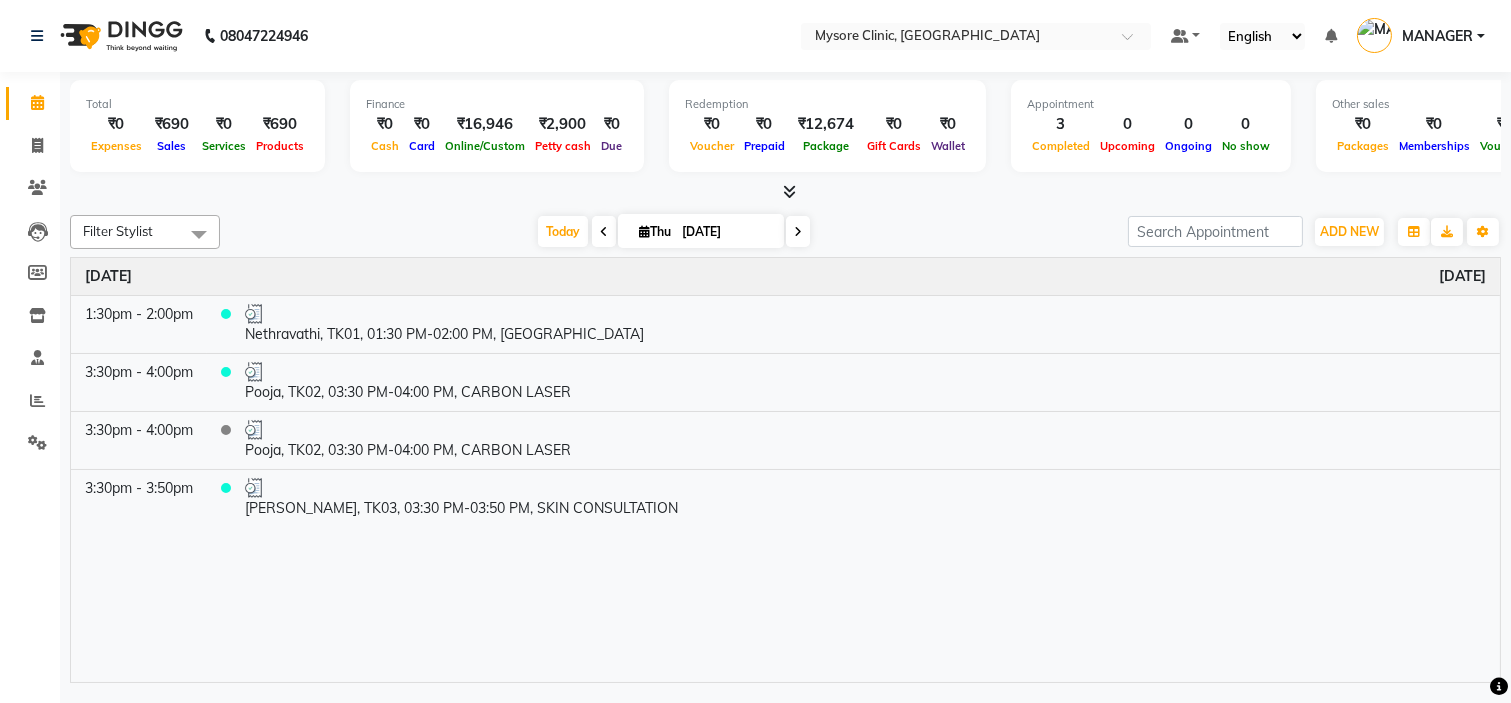 click at bounding box center (798, 231) 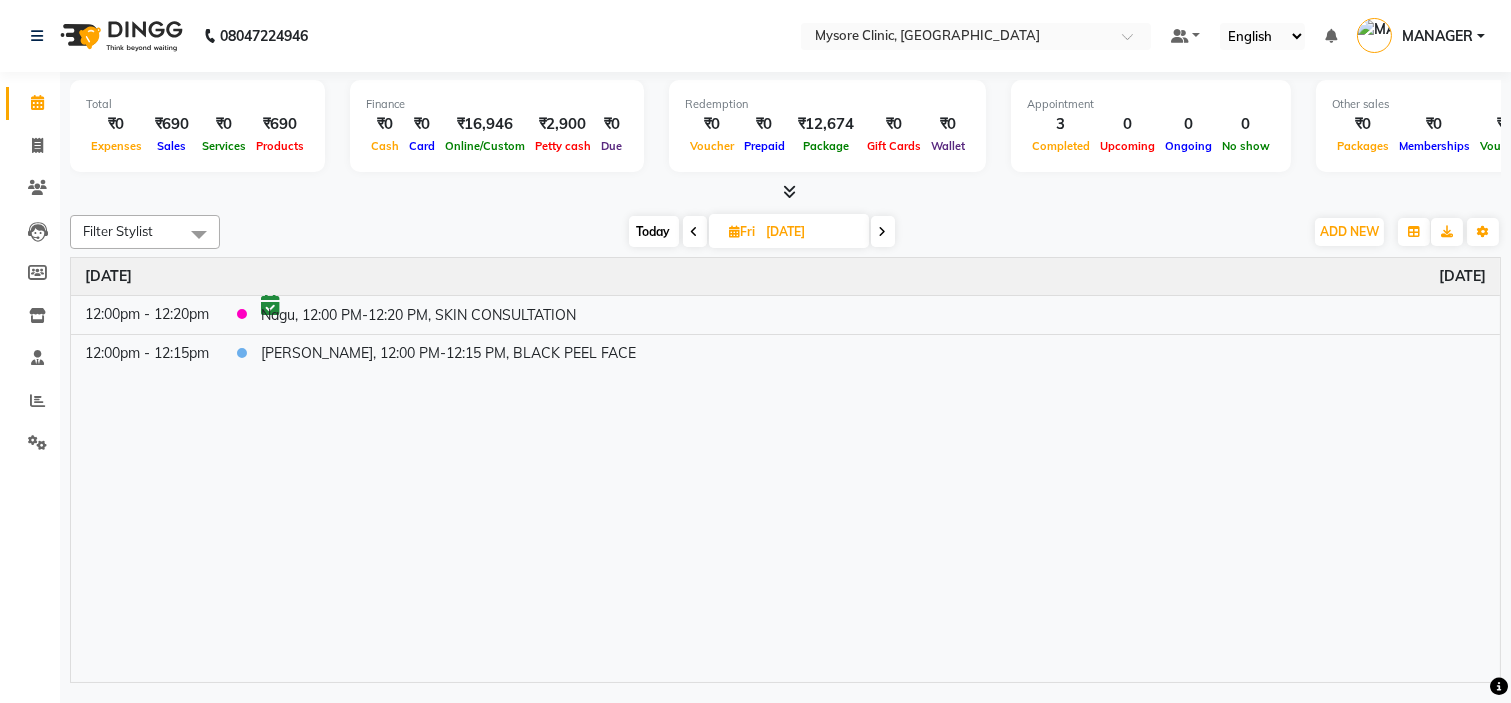 click on "[DATE]  [DATE]" at bounding box center (761, 232) 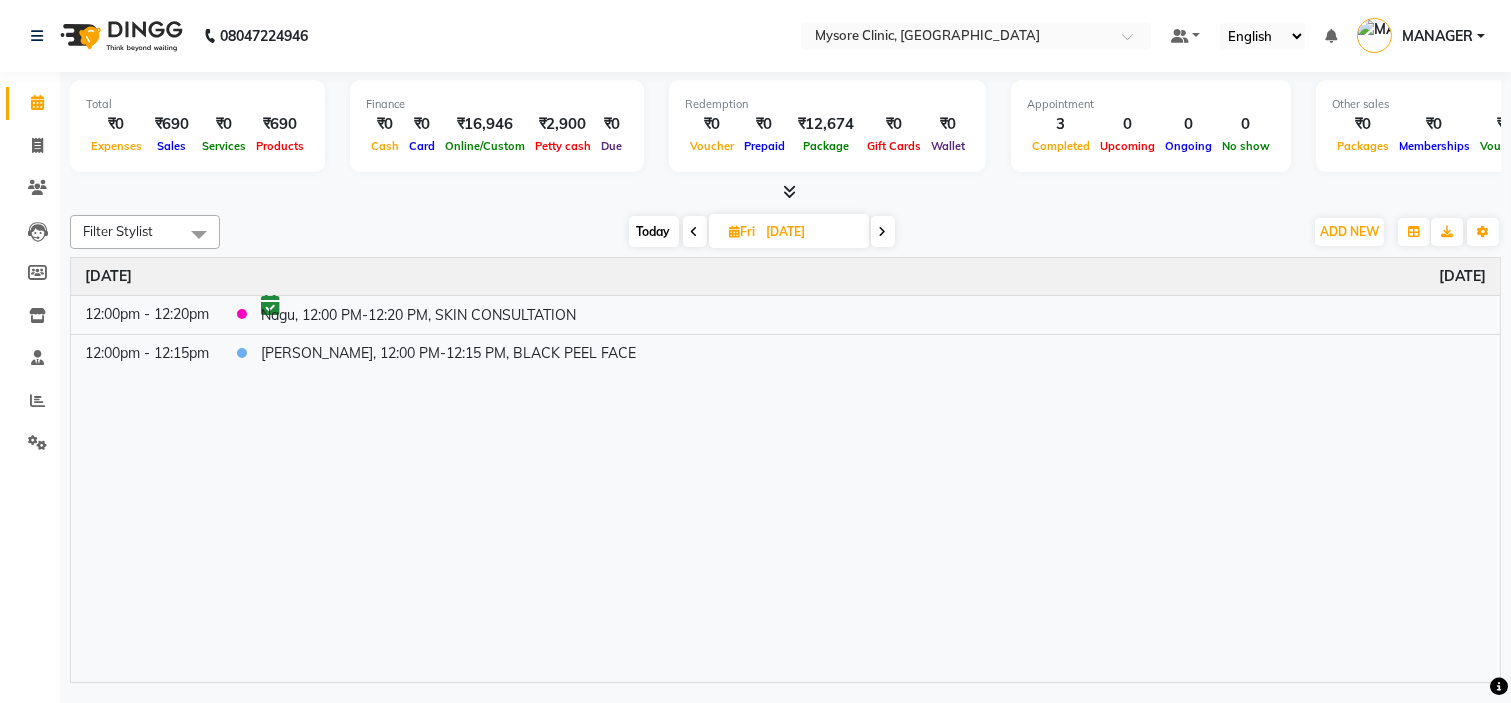 click on "Filter Stylist Select All [PERSON_NAME] [PERSON_NAME] Ashwini Dr.Apurva Lakshmi MANAGER [PERSON_NAME] [DATE]  [DATE] Toggle Dropdown Add Appointment Add Invoice Add Expense Add Attendance Add Client Add Transaction Toggle Dropdown Add Appointment Add Invoice Add Expense Add Attendance Add Client ADD NEW Toggle Dropdown Add Appointment Add Invoice Add Expense Add Attendance Add Client Add Transaction Filter Stylist Select All [PERSON_NAME] [PERSON_NAME] Ashwini [PERSON_NAME] MANAGER [PERSON_NAME] Group By  Staff View   Room View  View as Vertical  Vertical - Week View  Horizontal  Horizontal - Week View  List  Toggle Dropdown Calendar Settings Manage Tags   Arrange Stylists   Reset Stylists  Full Screen Appointment Form Zoom 100%" at bounding box center (785, 232) 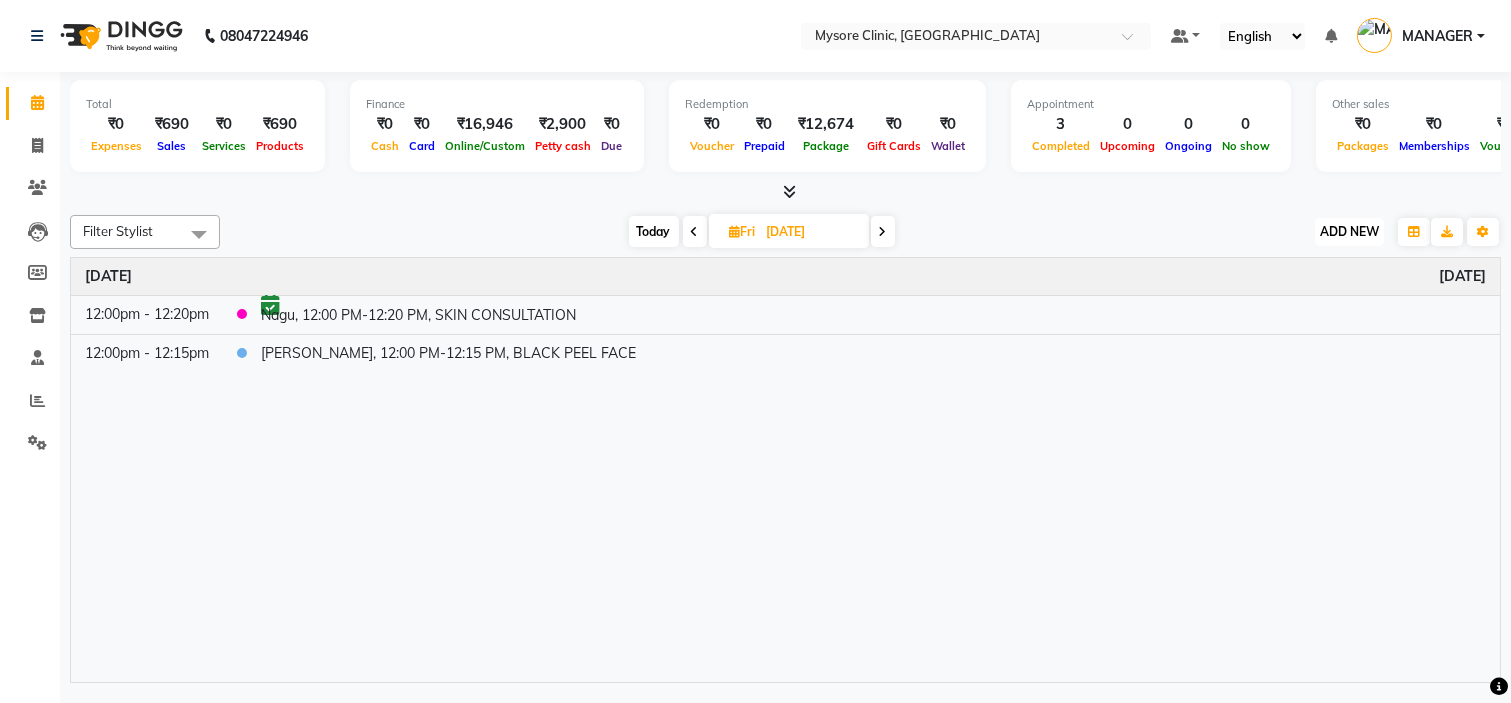 click on "ADD NEW Toggle Dropdown" at bounding box center (1349, 232) 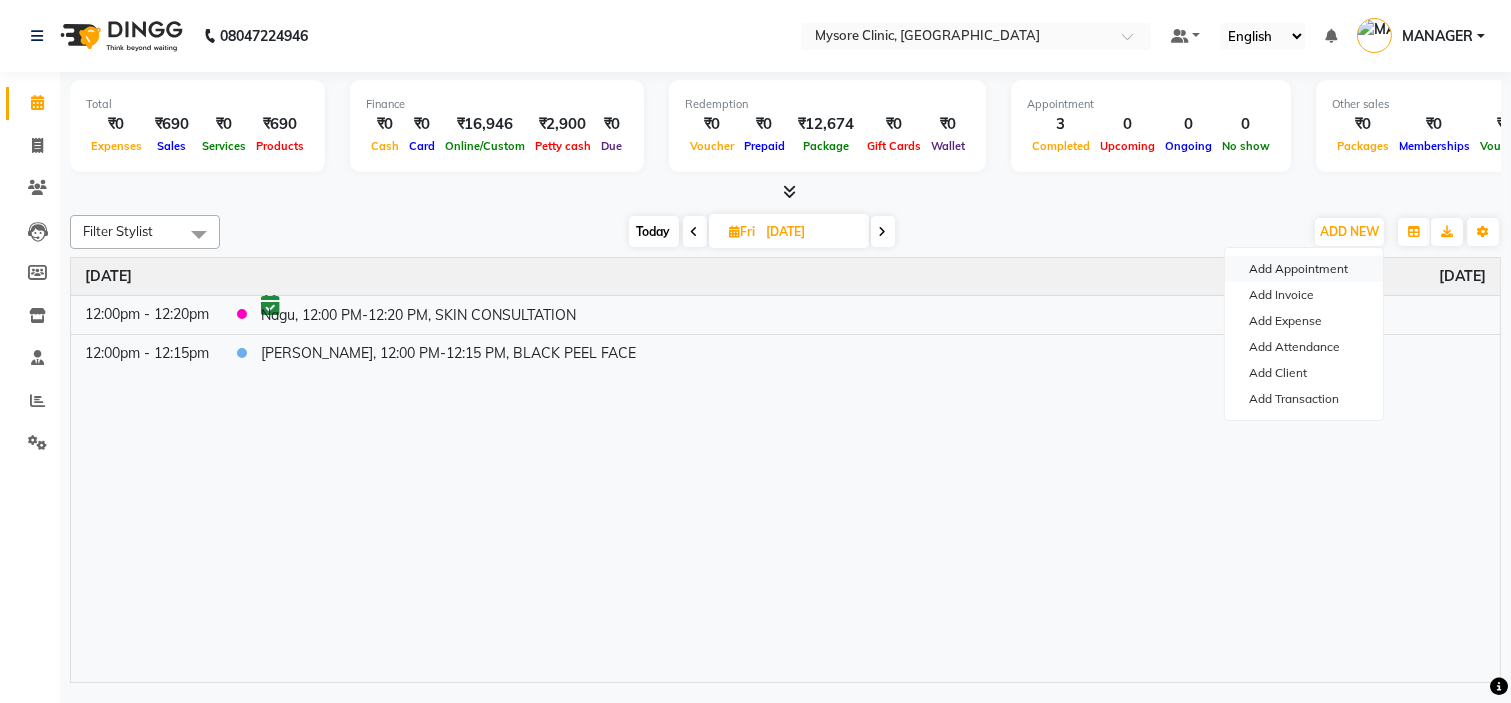 click on "Add Appointment" at bounding box center [1304, 269] 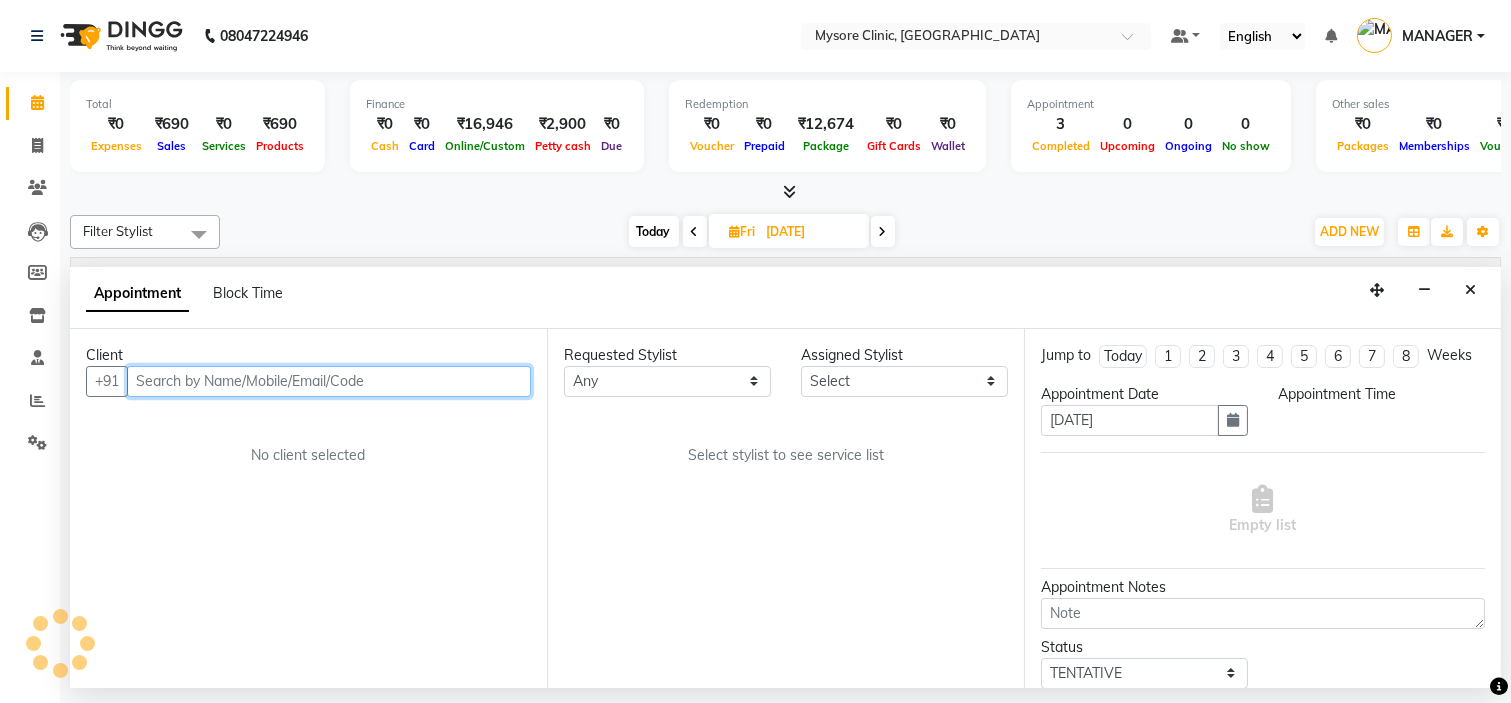 select on "540" 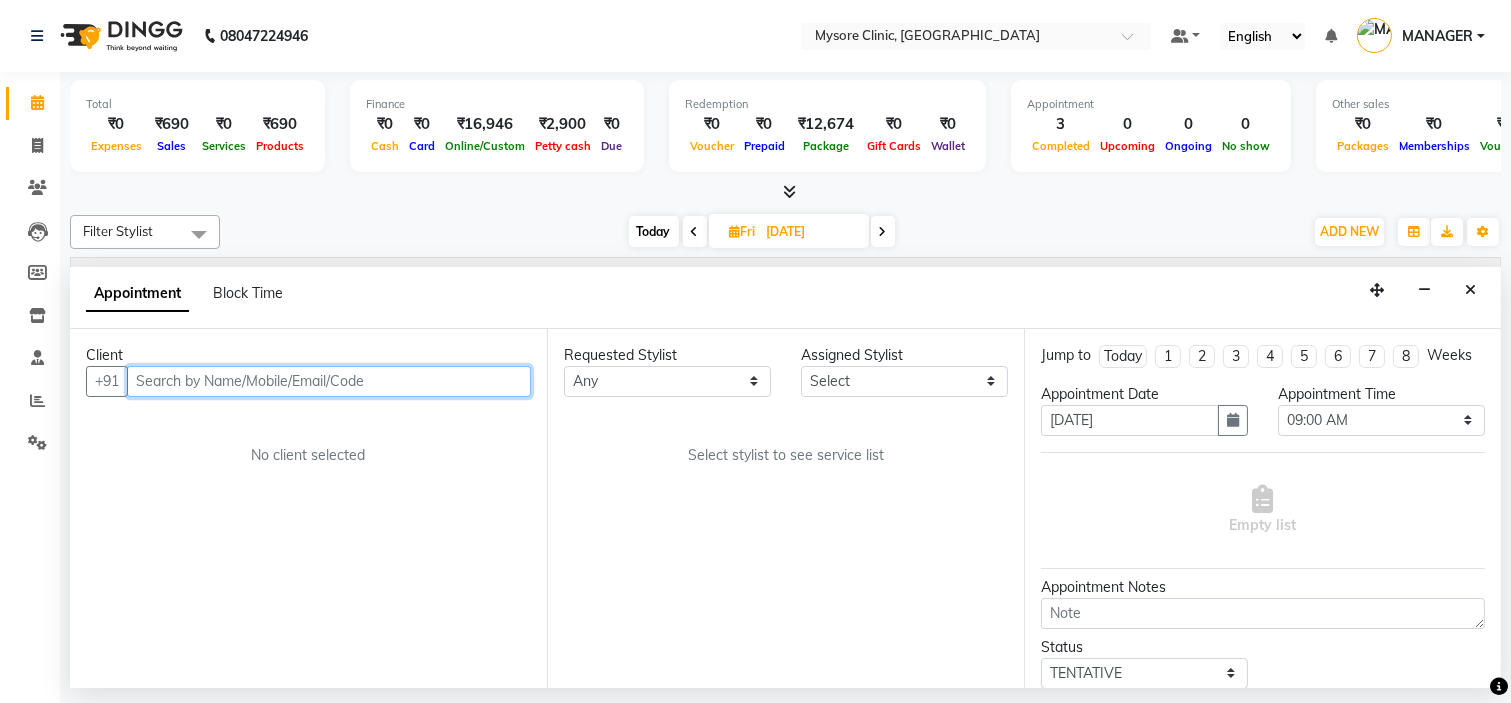 click at bounding box center (329, 381) 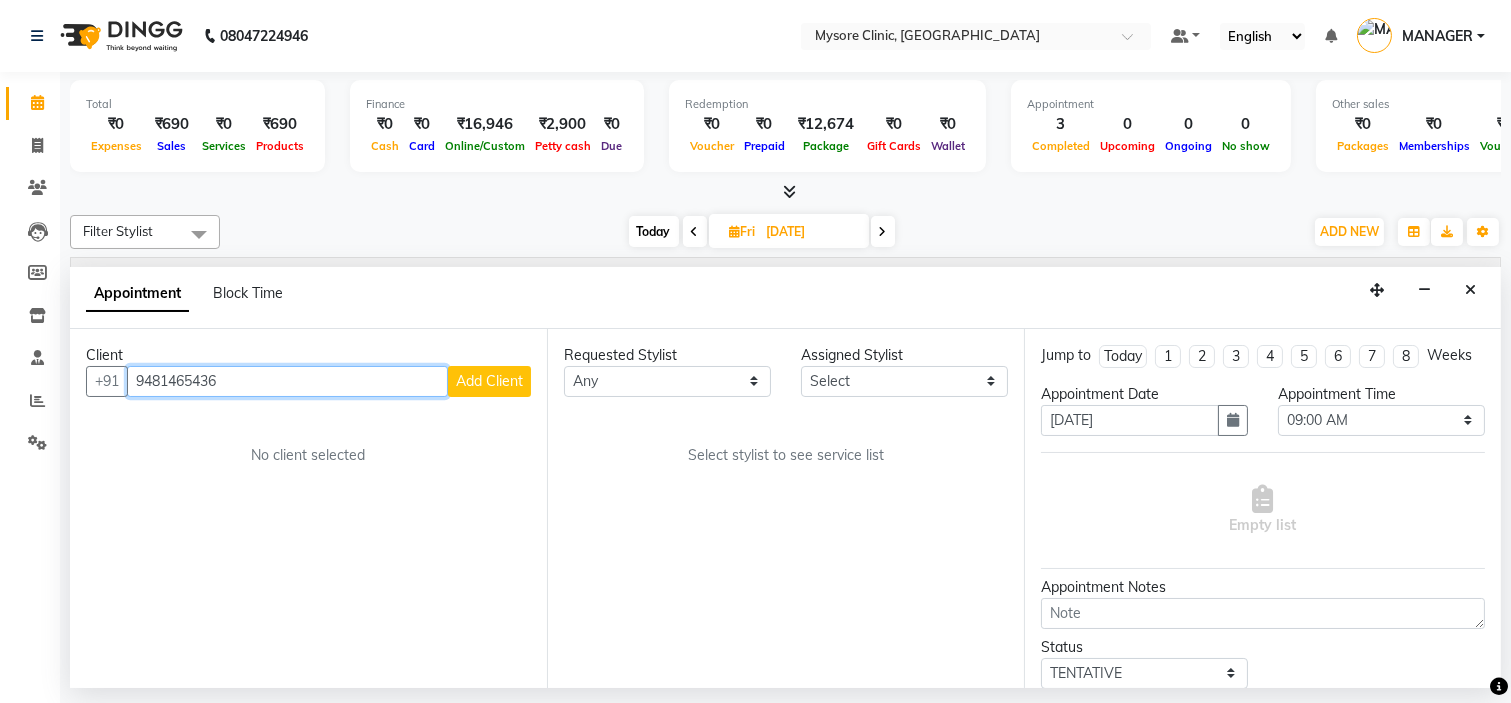 type on "9481465436" 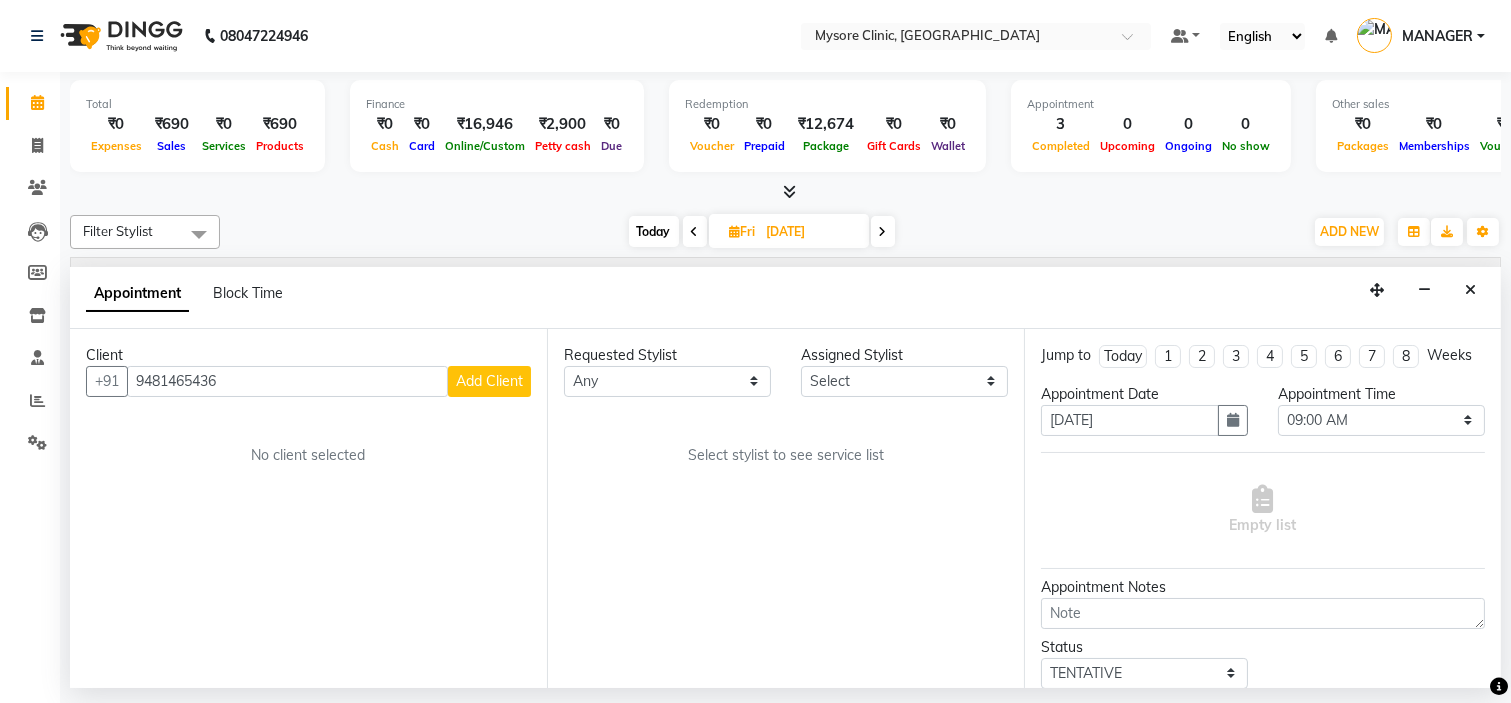 click on "Add Client" at bounding box center (489, 381) 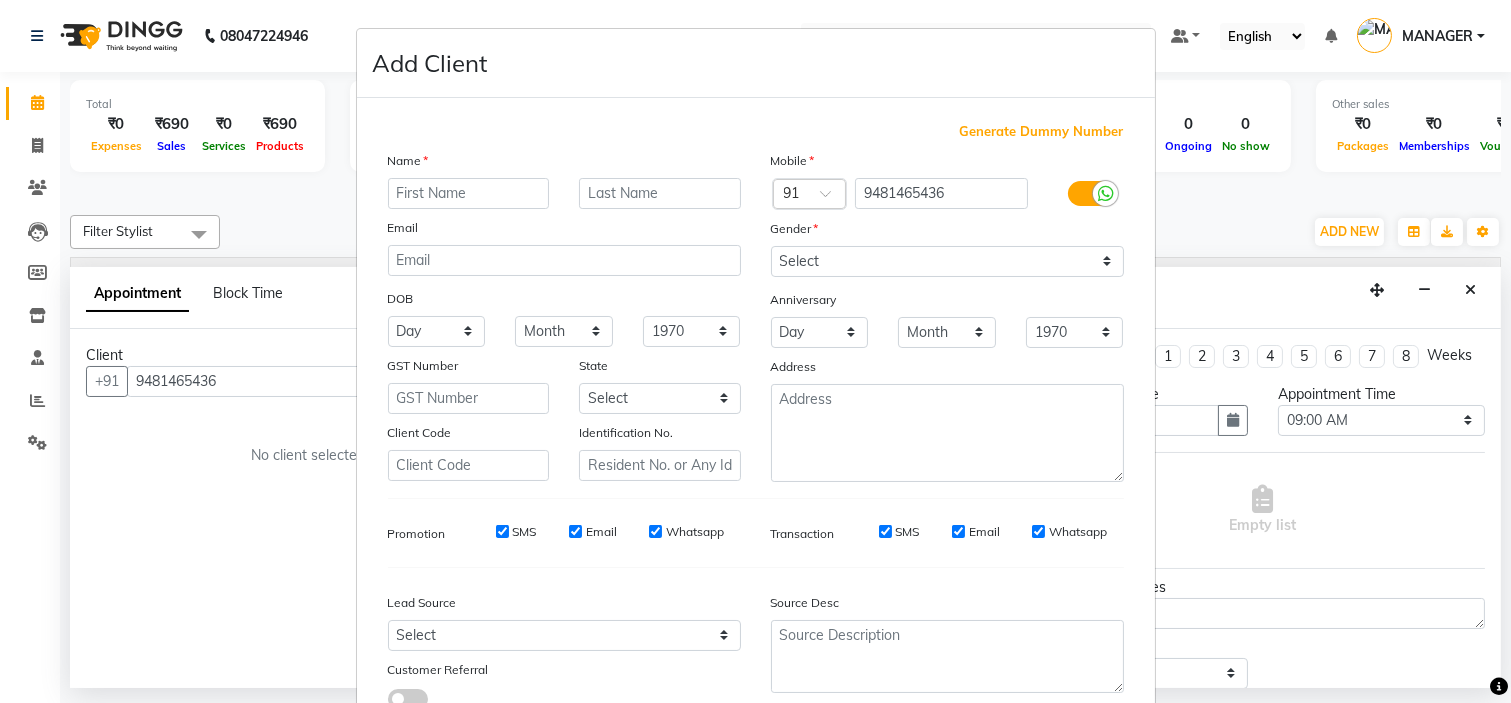 click at bounding box center (469, 193) 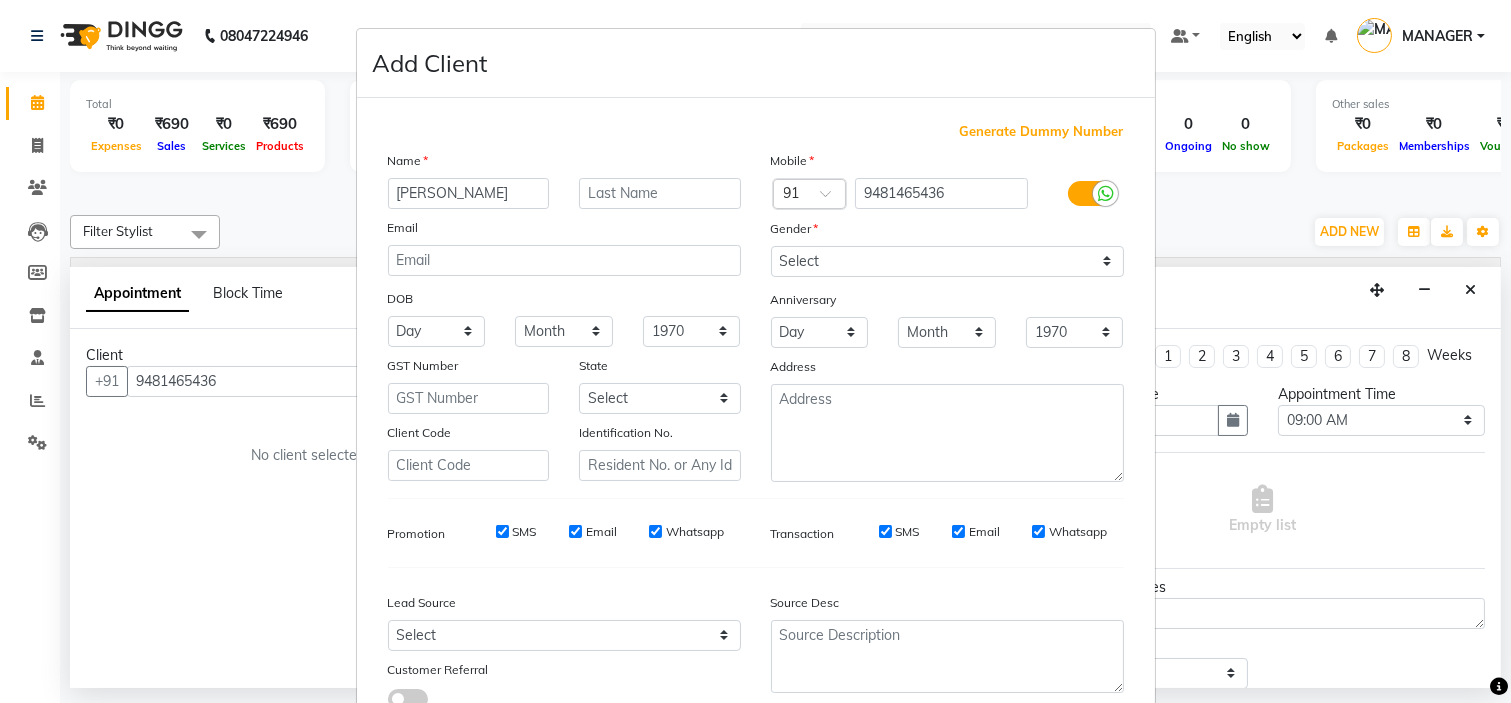 type on "[PERSON_NAME]" 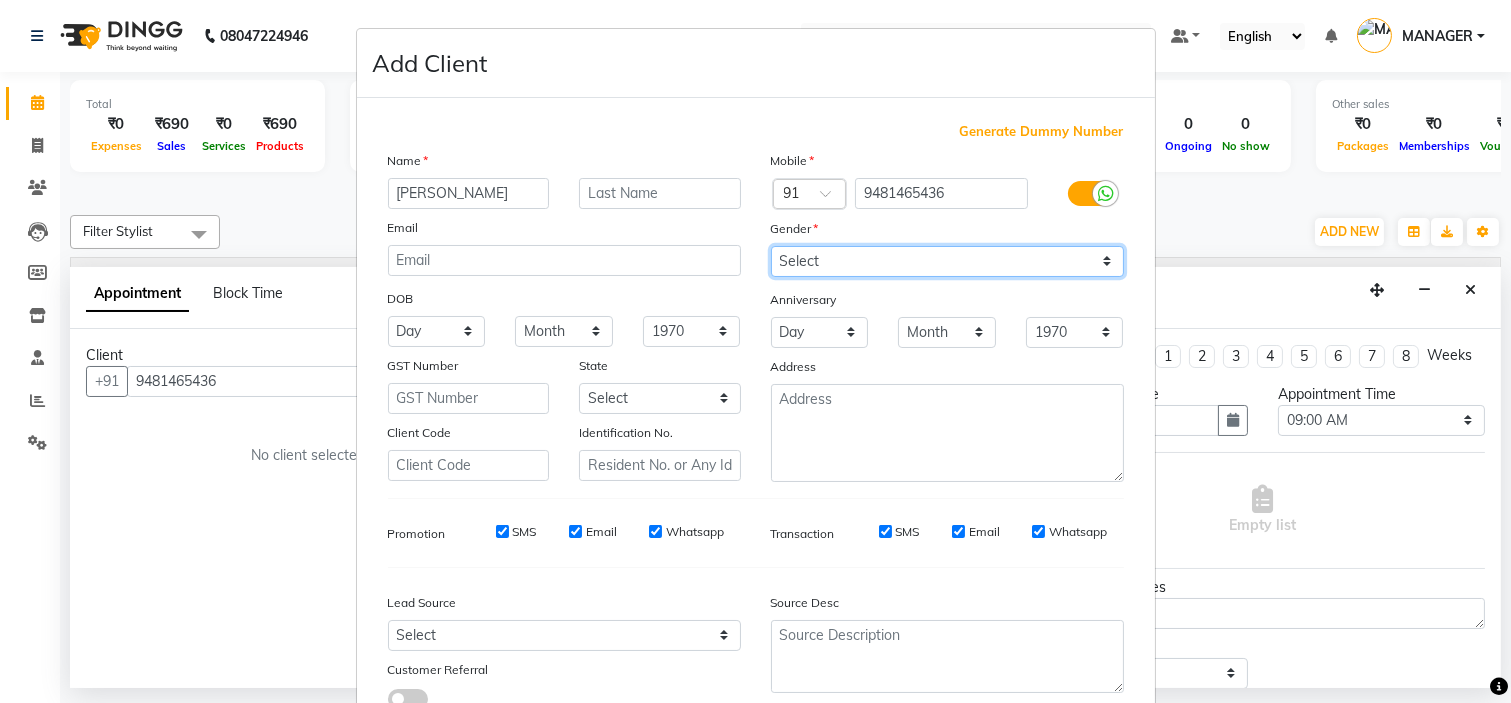 click on "Select [DEMOGRAPHIC_DATA] [DEMOGRAPHIC_DATA] Other Prefer Not To Say" at bounding box center [947, 261] 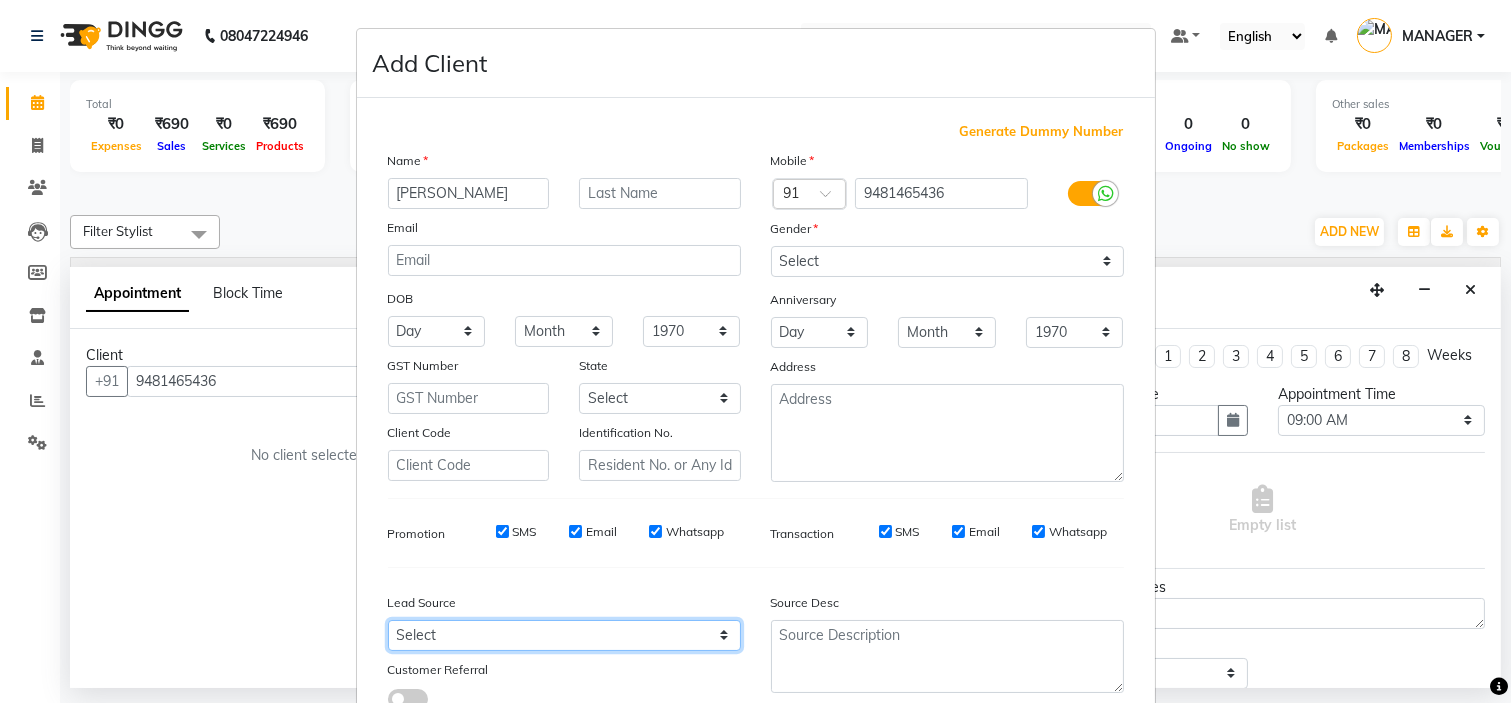 click on "Select Walk-in Referral Internet Friend Word of Mouth Advertisement Facebook JustDial Google Other" at bounding box center [564, 635] 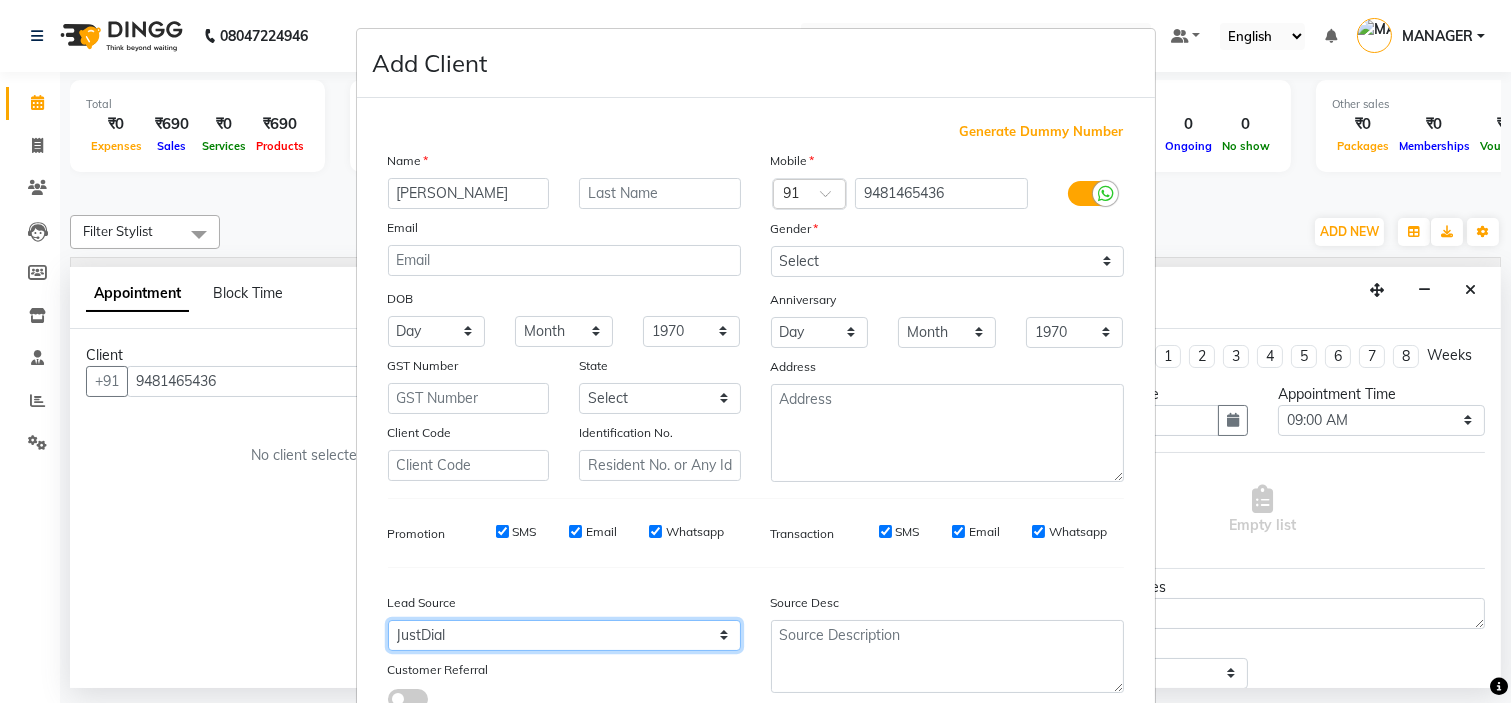 click on "Select Walk-in Referral Internet Friend Word of Mouth Advertisement Facebook JustDial Google Other" at bounding box center (564, 635) 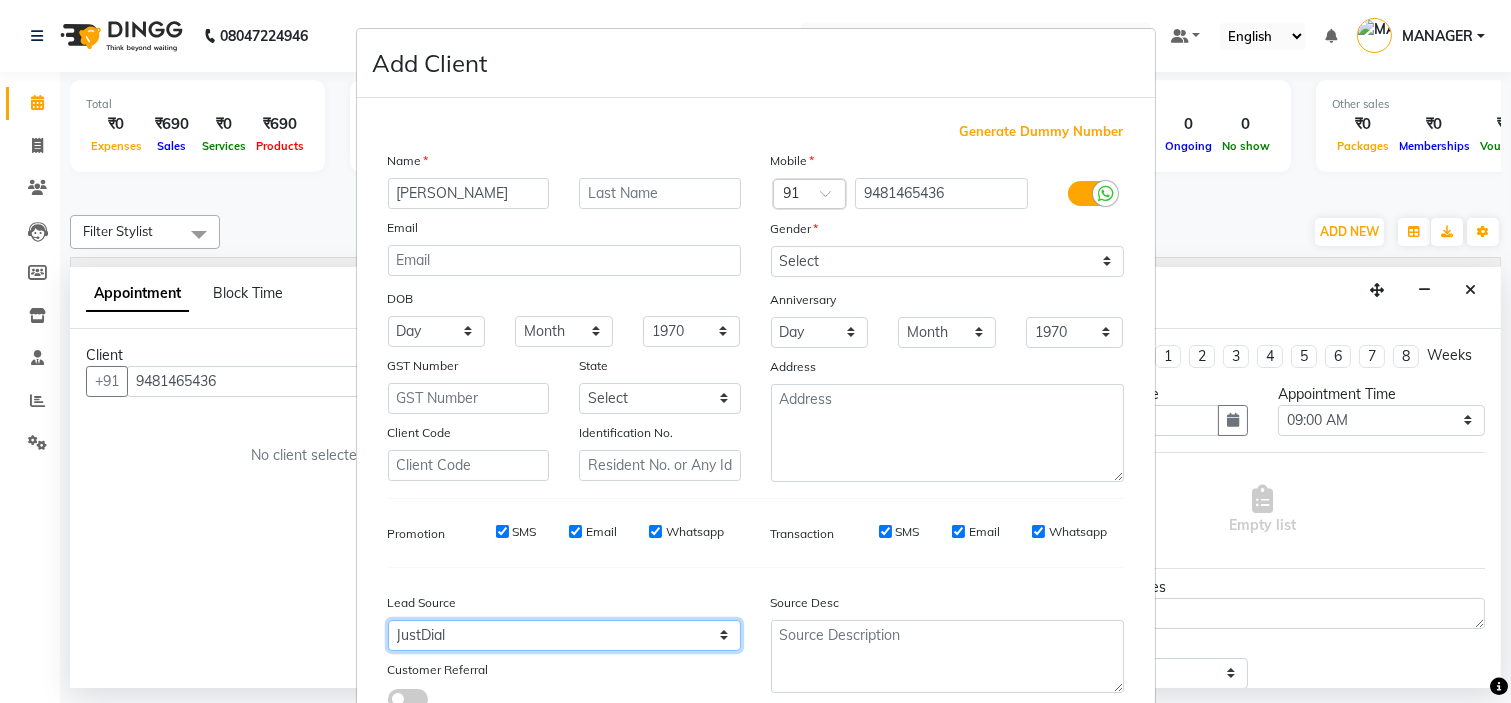 select on "50742" 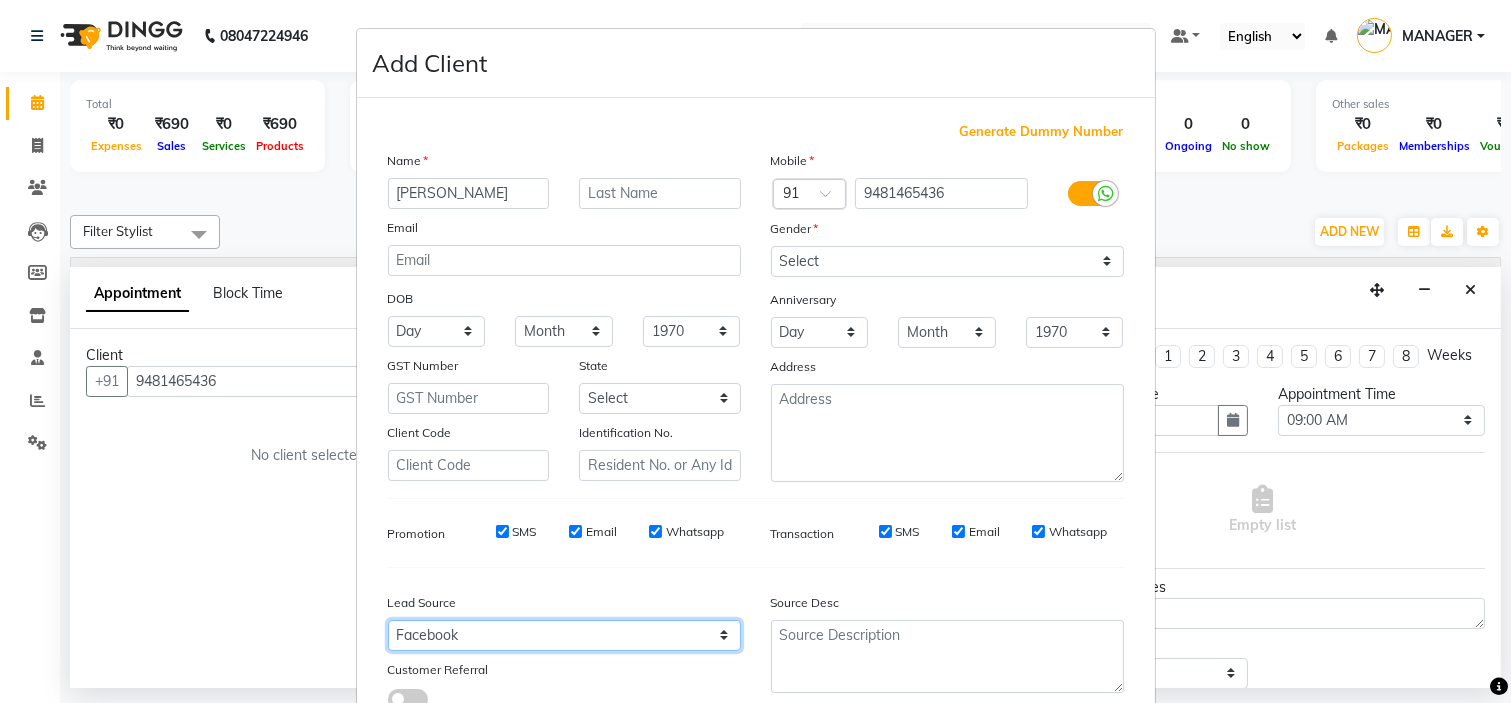 click on "Select Walk-in Referral Internet Friend Word of Mouth Advertisement Facebook JustDial Google Other" at bounding box center [564, 635] 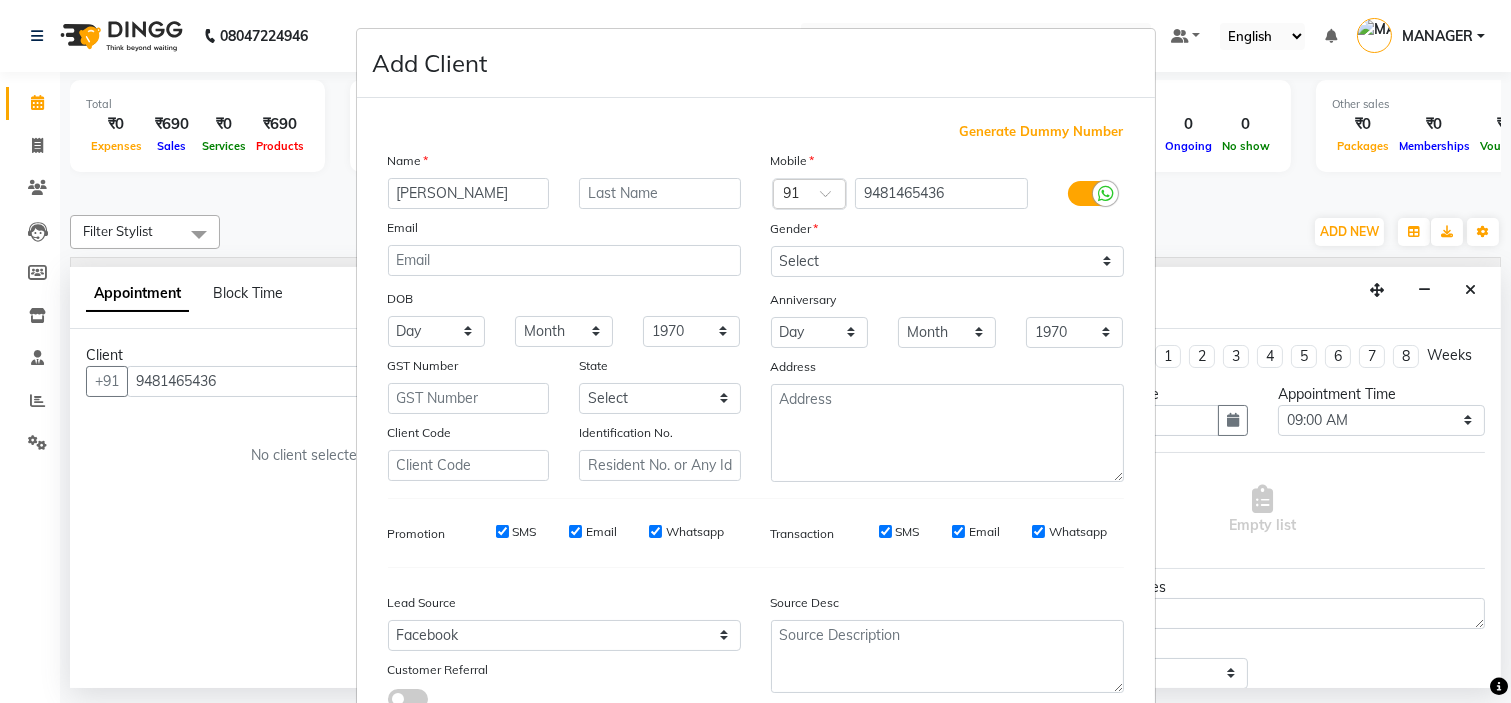 scroll, scrollTop: 147, scrollLeft: 0, axis: vertical 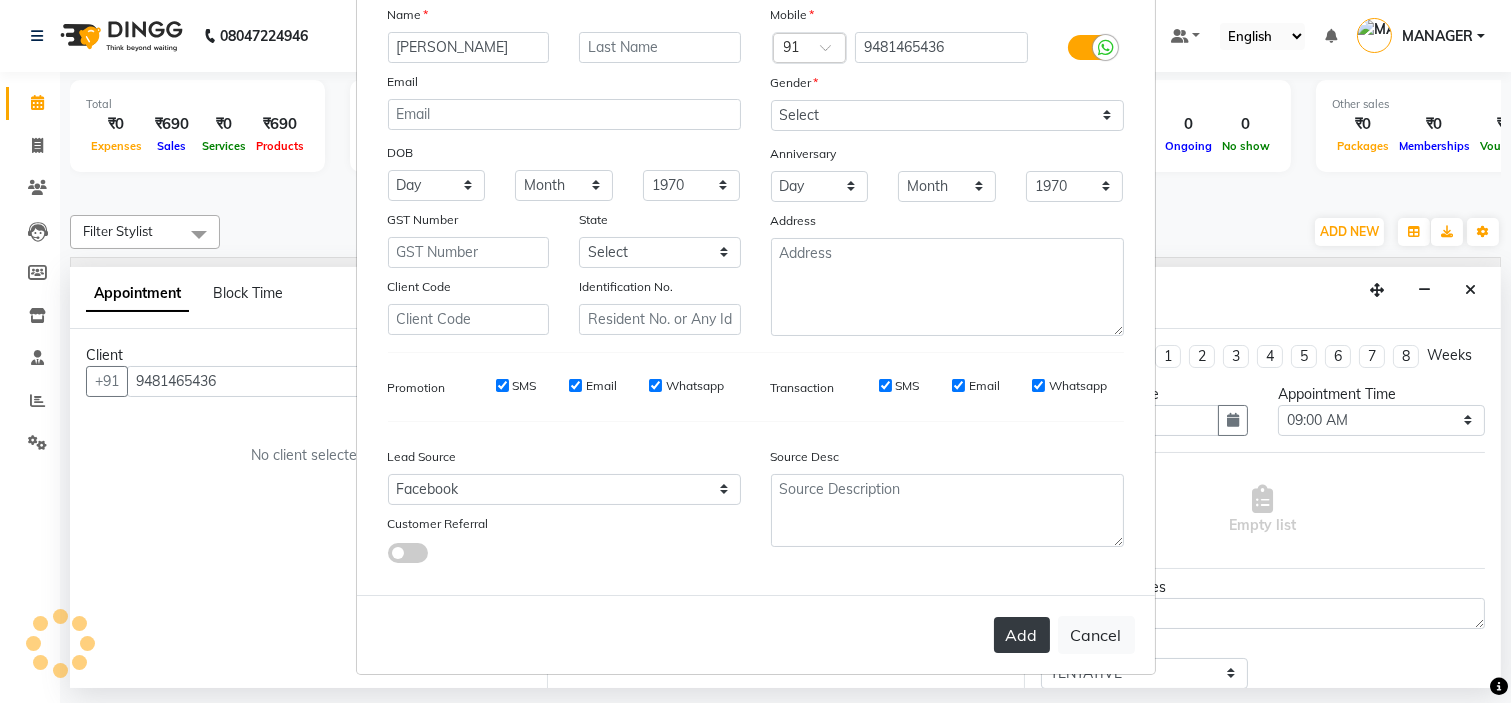 click on "Add" at bounding box center [1022, 635] 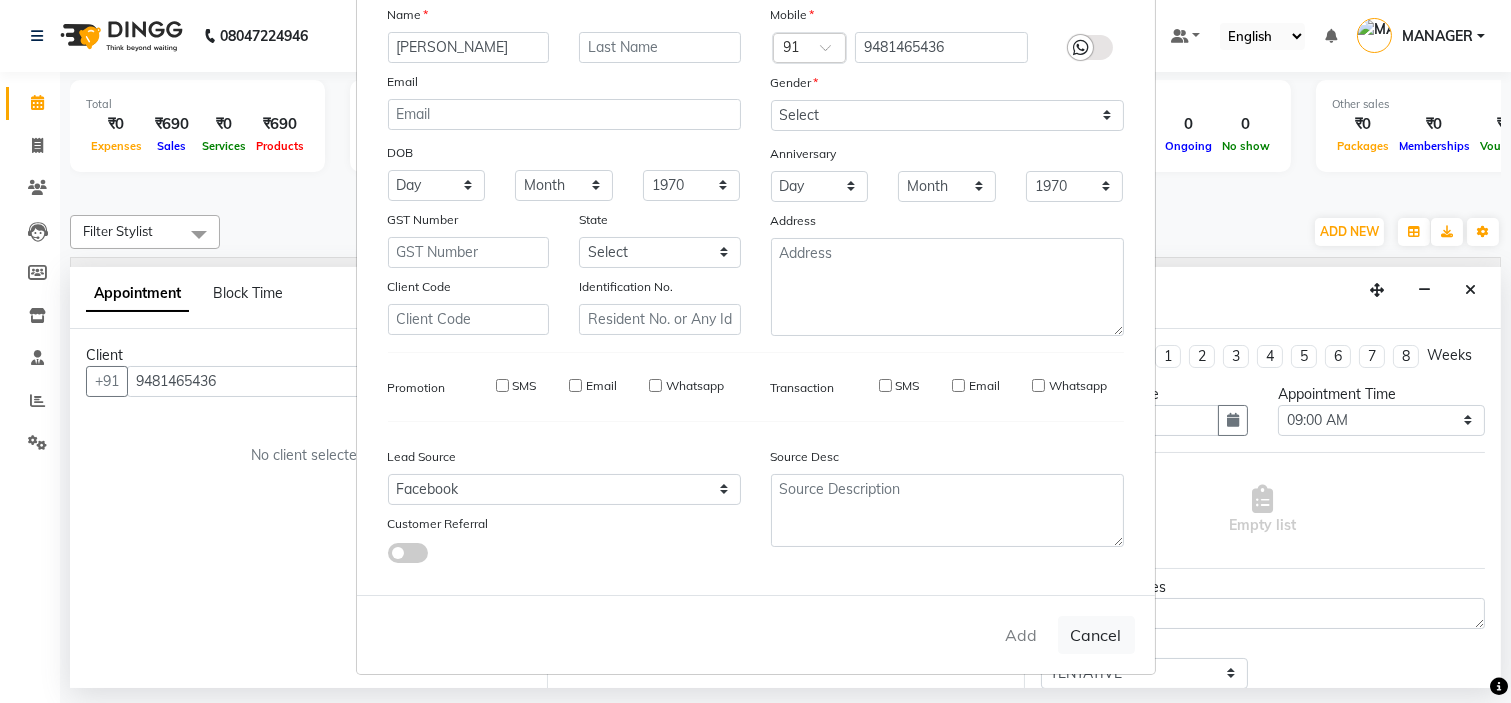 type 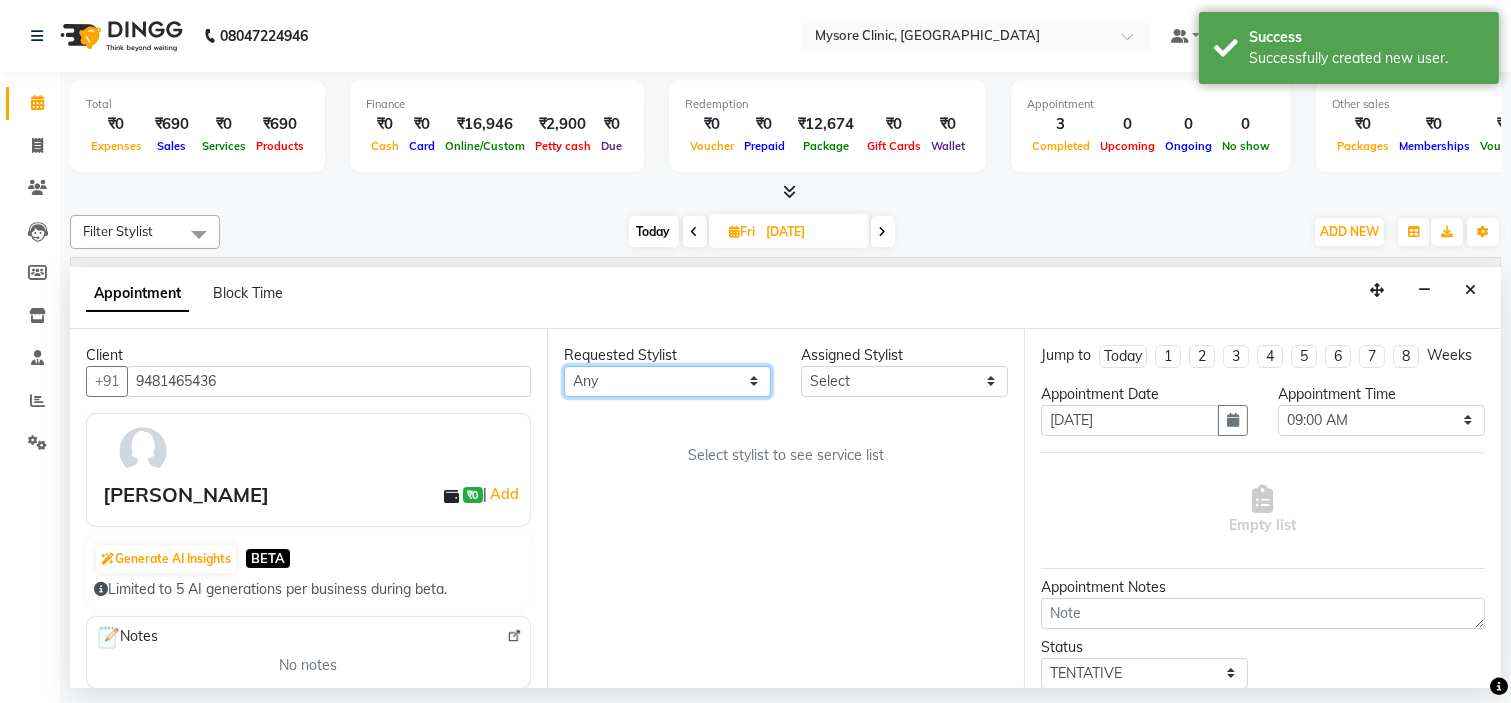 click on "Any [PERSON_NAME] [PERSON_NAME] Ashwini [PERSON_NAME] MANAGER [PERSON_NAME]" at bounding box center [667, 381] 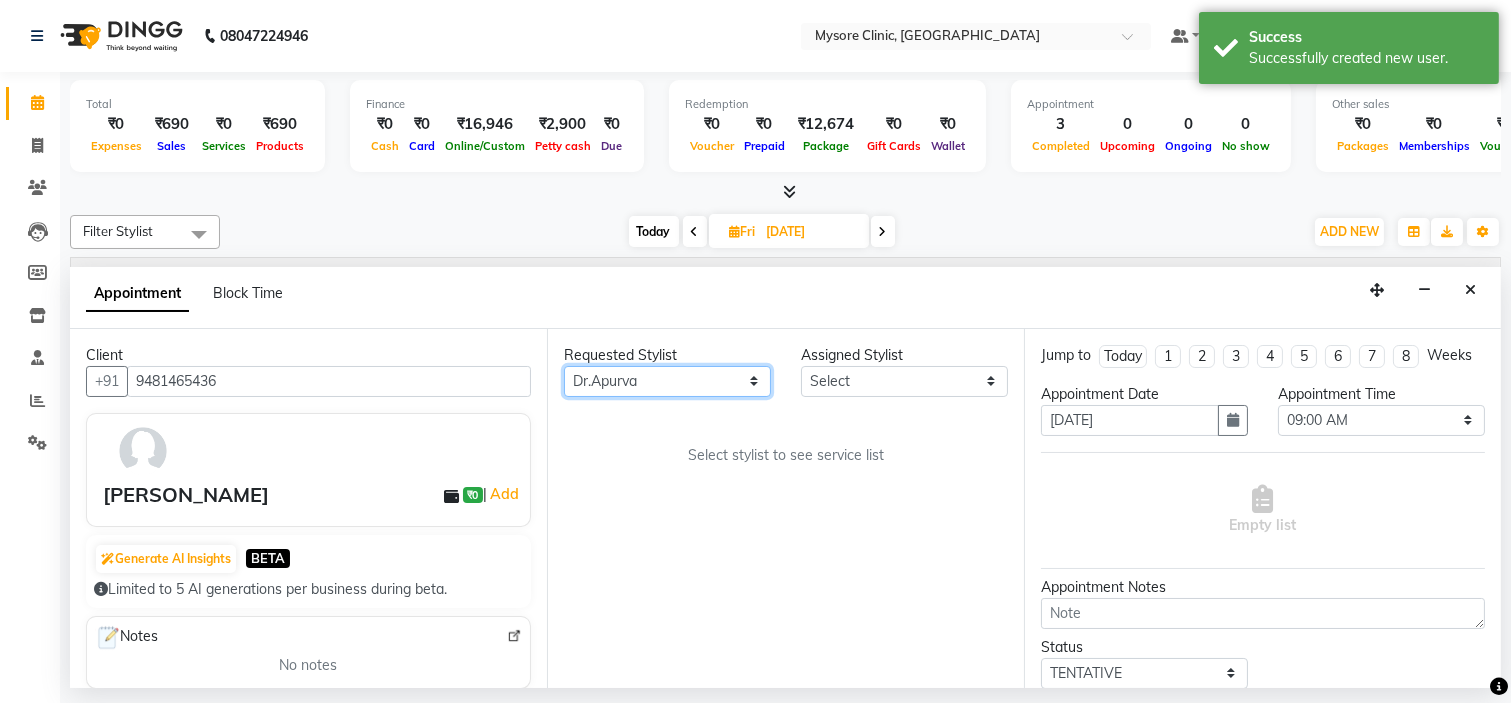 click on "Any [PERSON_NAME] [PERSON_NAME] Ashwini [PERSON_NAME] MANAGER [PERSON_NAME]" at bounding box center [667, 381] 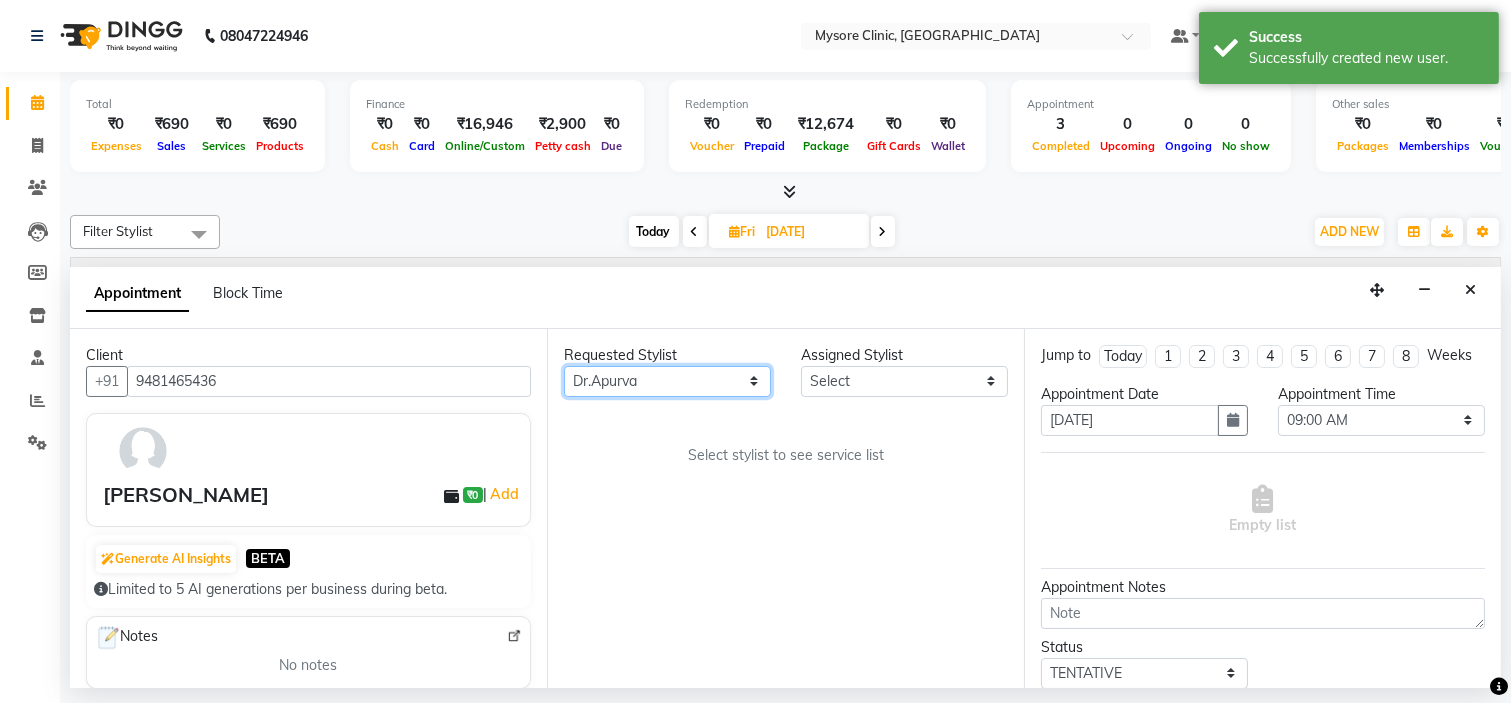 select on "65320" 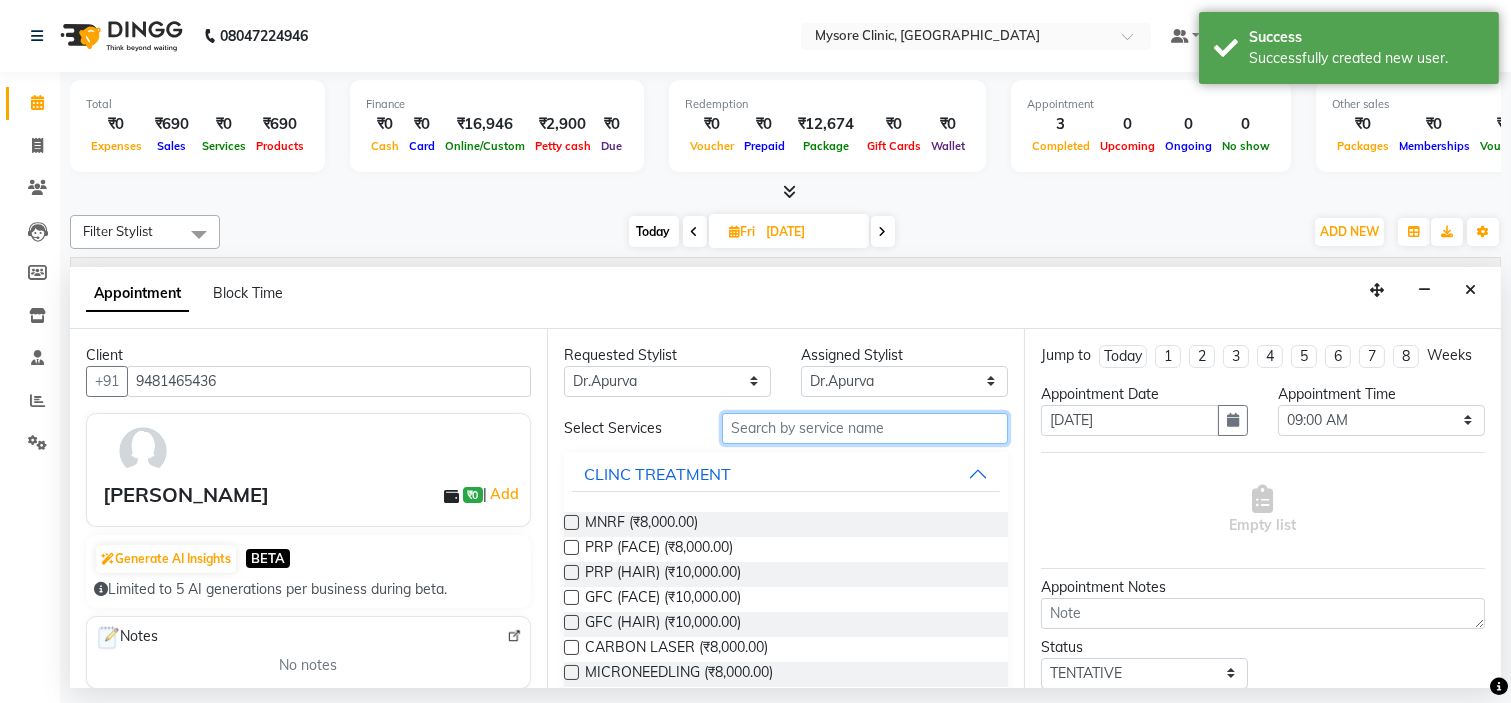 click at bounding box center (865, 428) 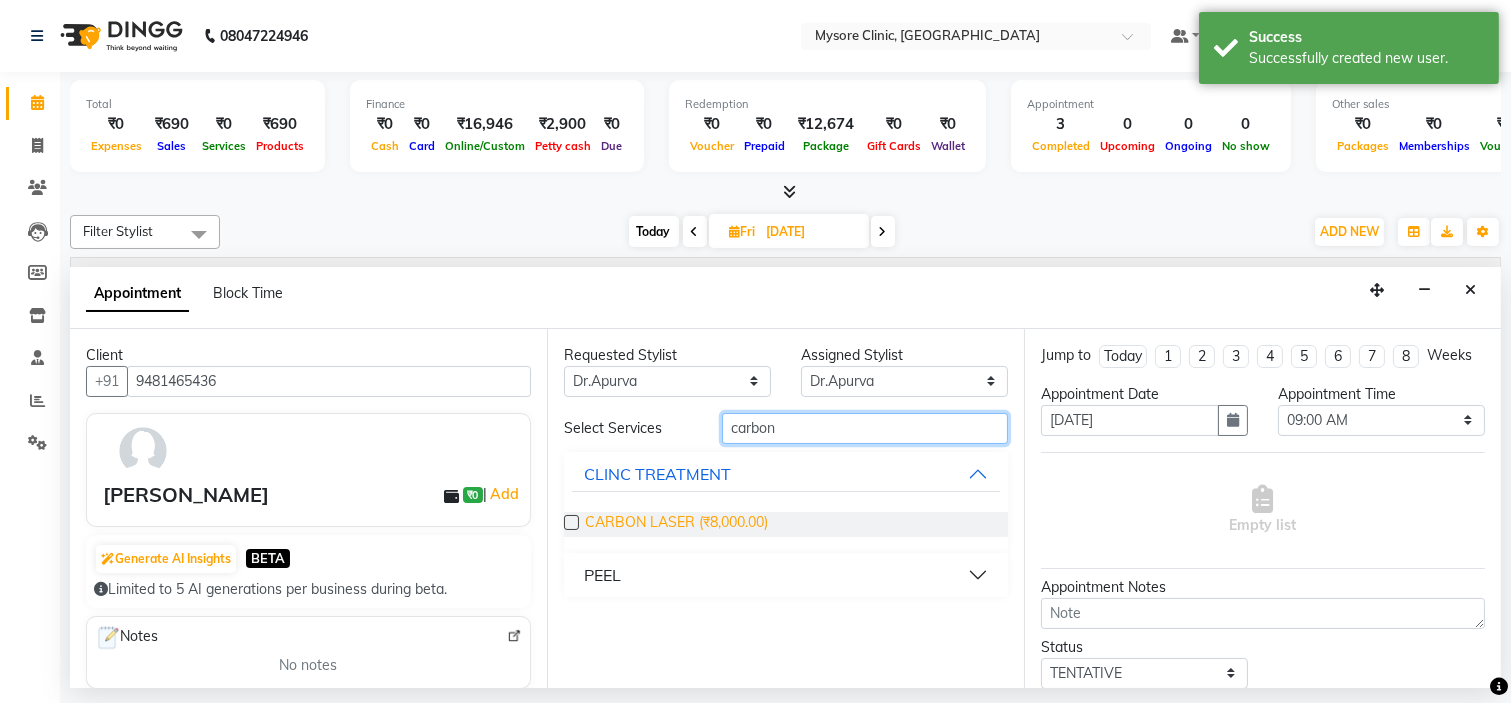 type on "carbon" 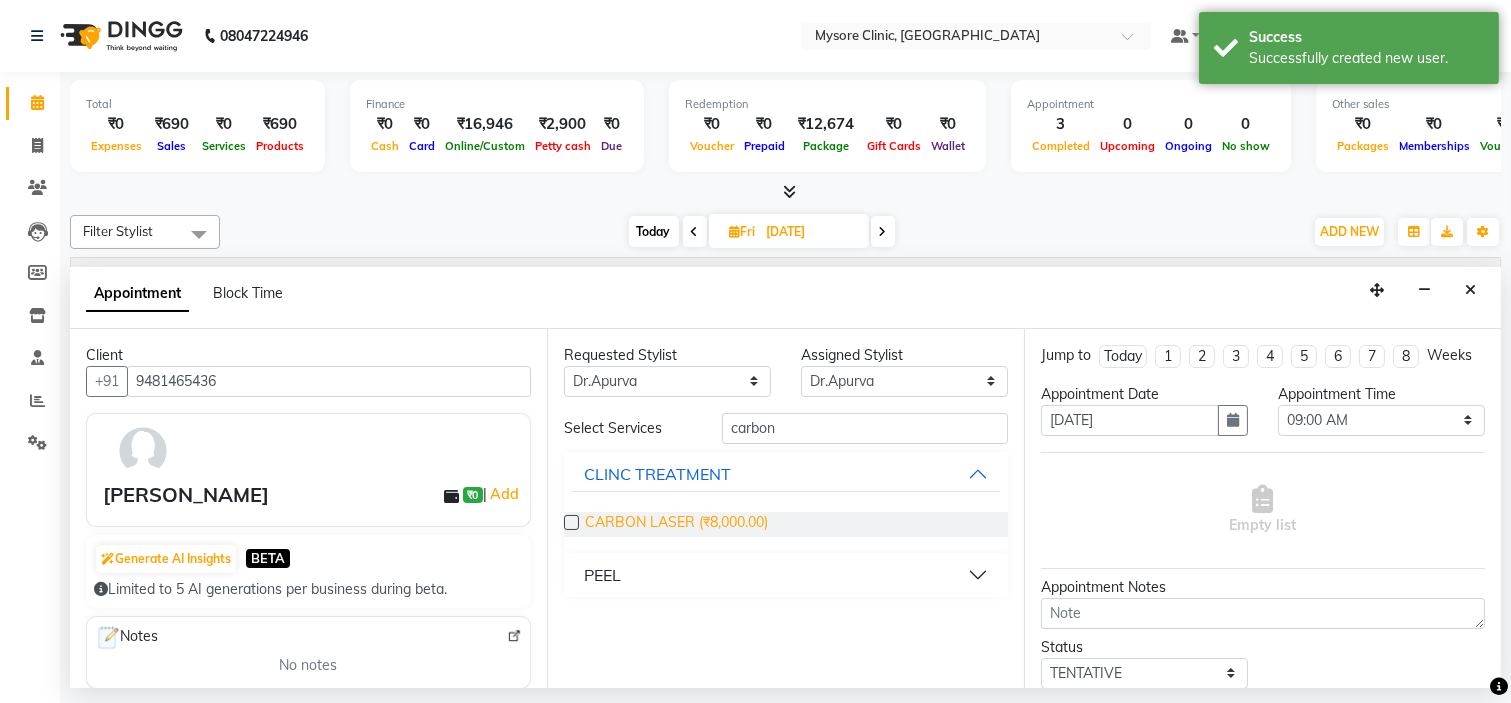 click on "CARBON LASER (₹8,000.00)" at bounding box center [676, 524] 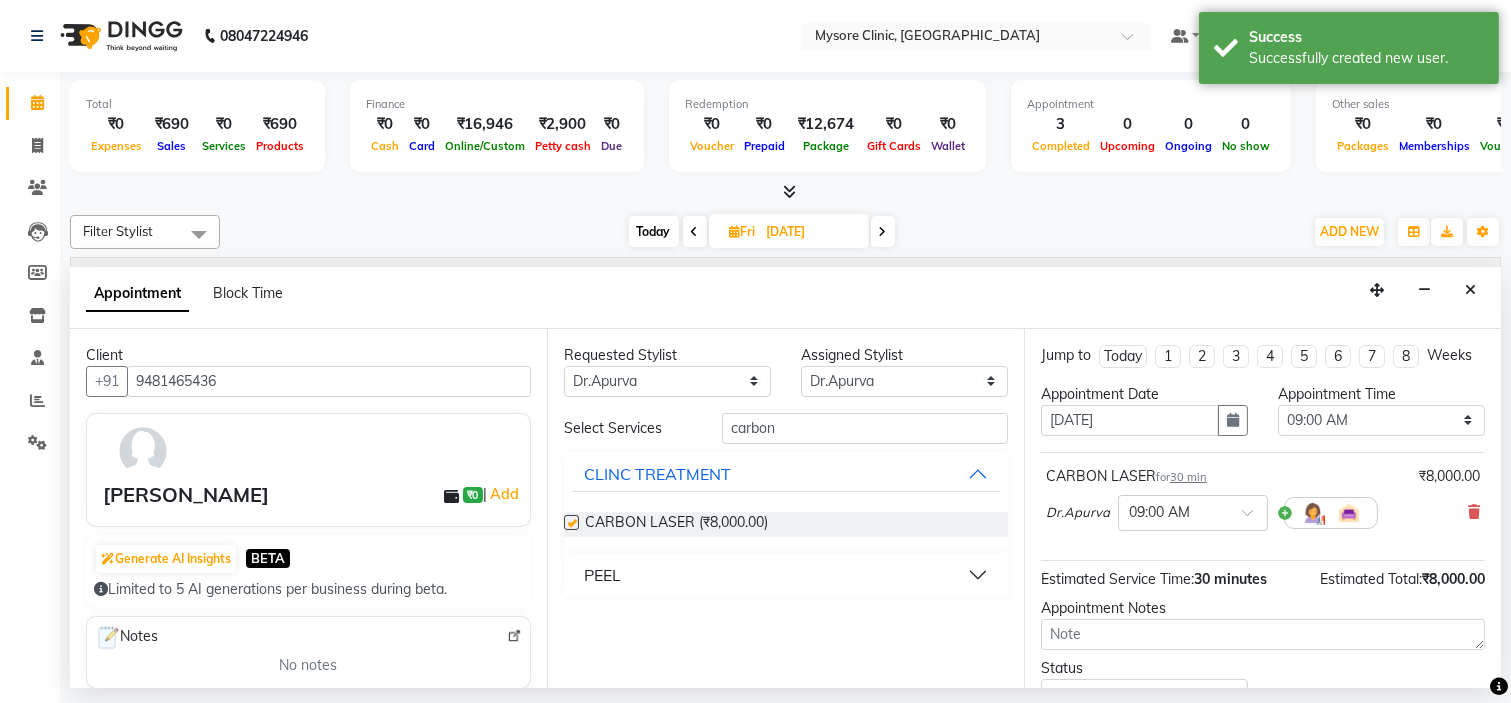 checkbox on "false" 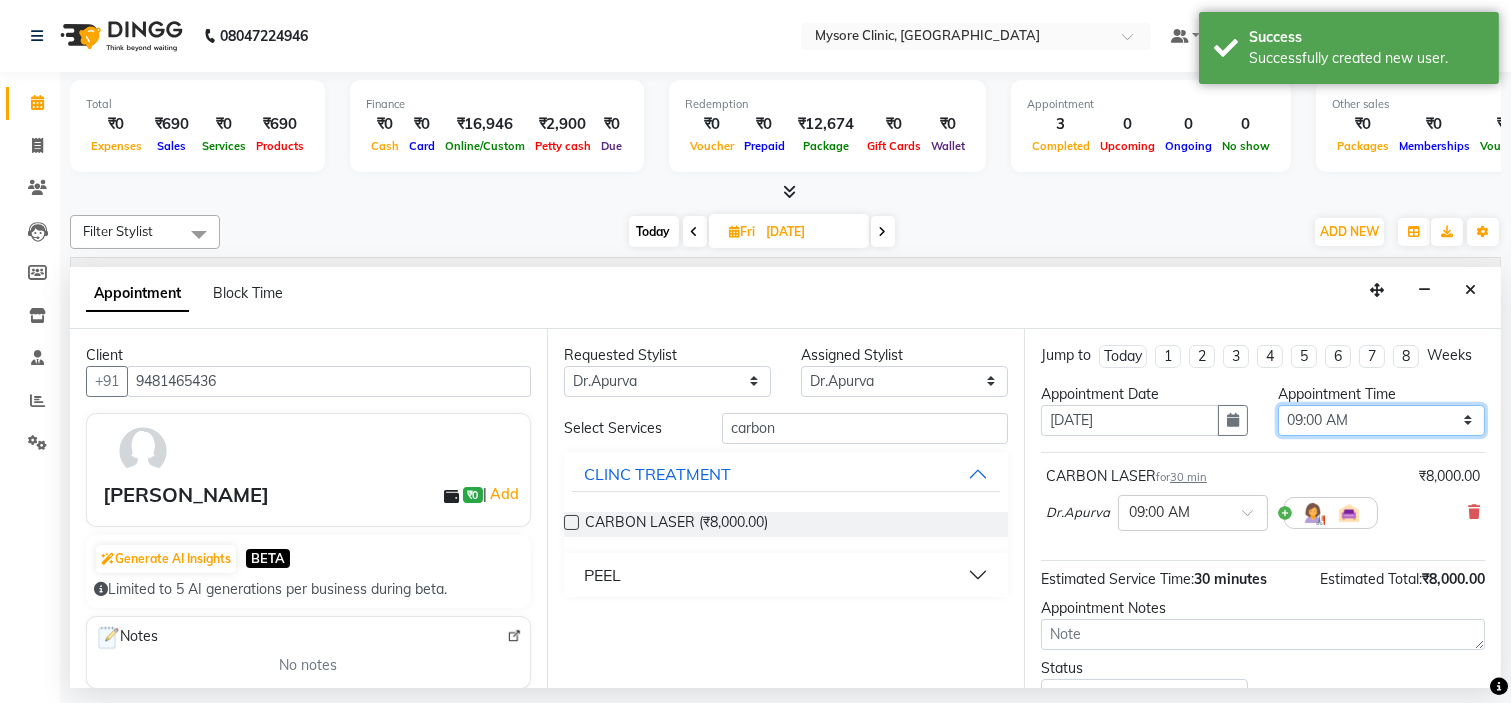 click on "Select 09:00 AM 09:15 AM 09:30 AM 09:45 AM 10:00 AM 10:15 AM 10:30 AM 10:45 AM 11:00 AM 11:15 AM 11:30 AM 11:45 AM 12:00 PM 12:15 PM 12:30 PM 12:45 PM 01:00 PM 01:15 PM 01:30 PM 01:45 PM 02:00 PM 02:15 PM 02:30 PM 02:45 PM 03:00 PM 03:15 PM 03:30 PM 03:45 PM 04:00 PM 04:15 PM 04:30 PM 04:45 PM 05:00 PM 05:15 PM 05:30 PM 05:45 PM 06:00 PM 06:15 PM 06:30 PM 06:45 PM 07:00 PM 07:15 PM 07:30 PM 07:45 PM 08:00 PM" at bounding box center [1381, 420] 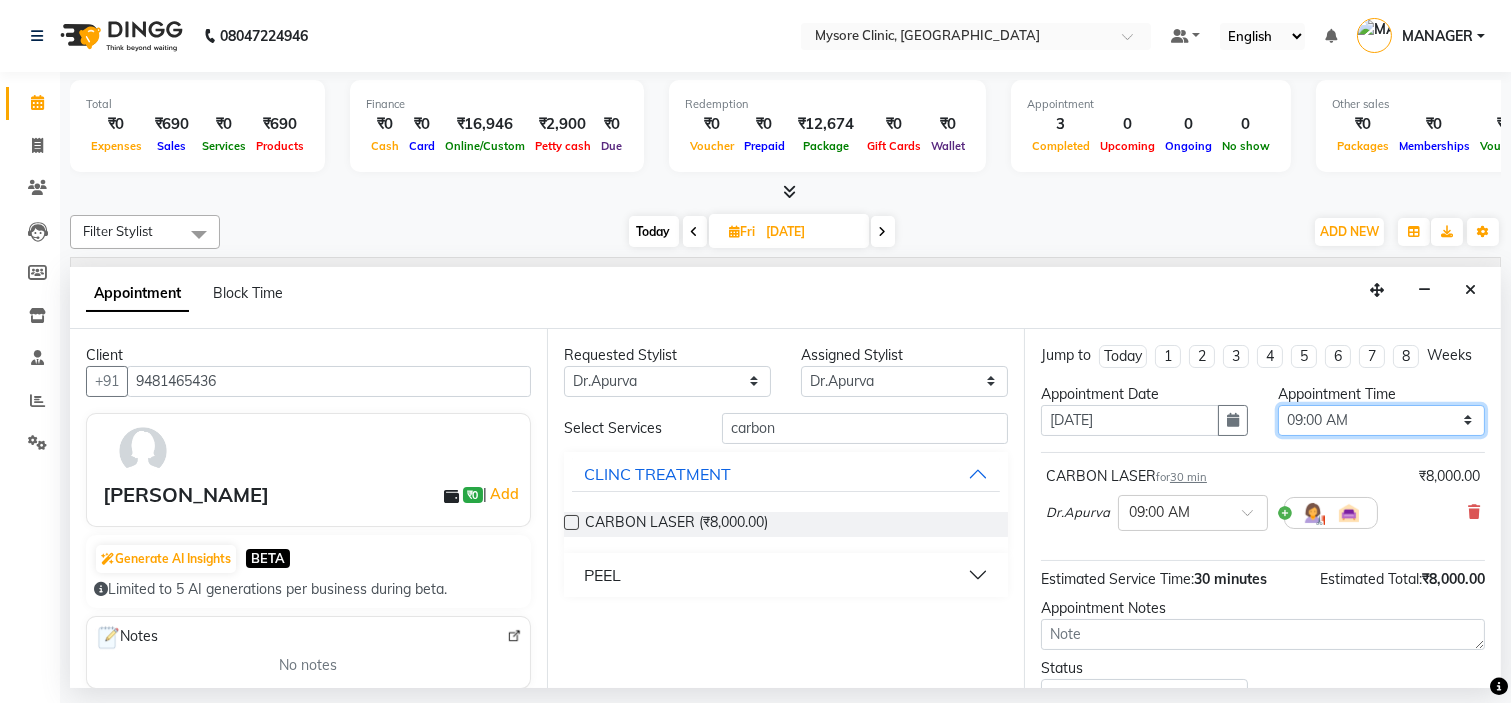 select on "900" 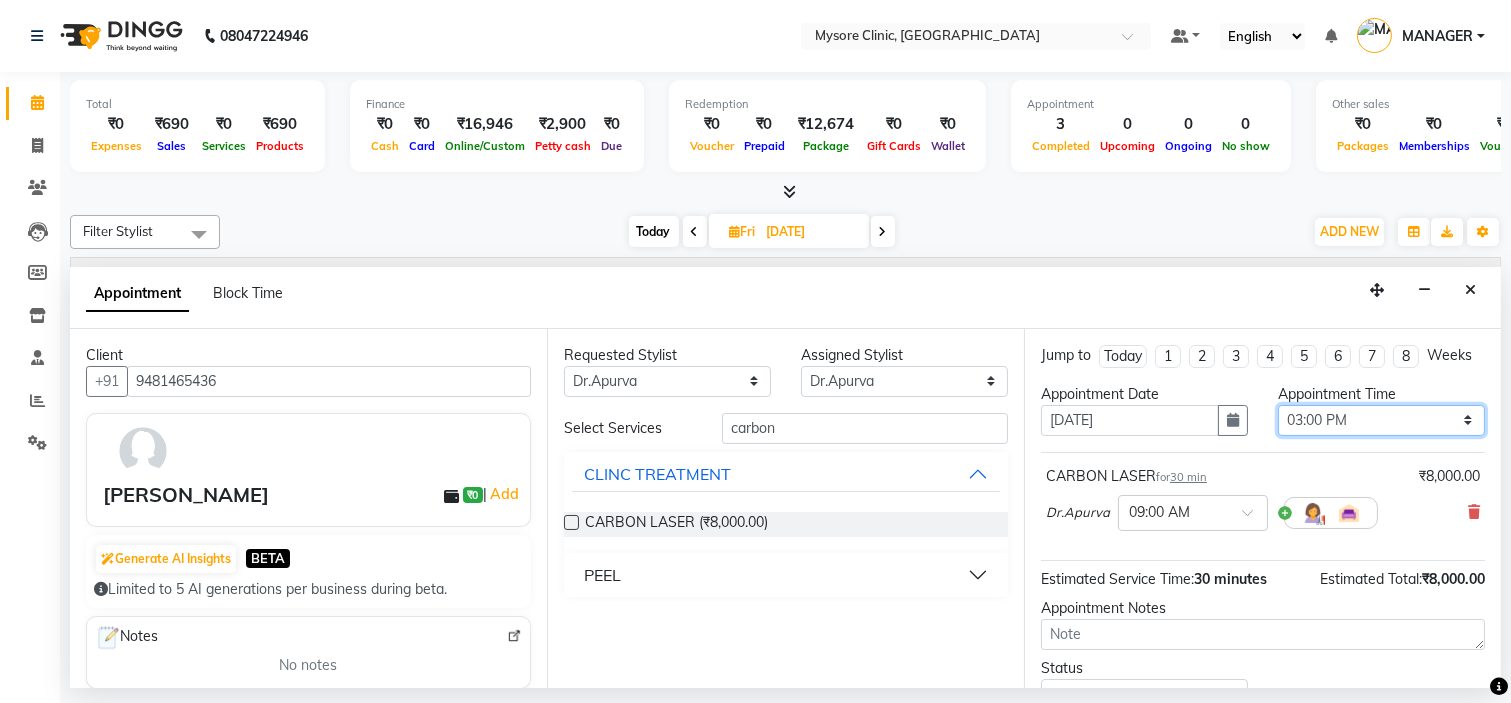 click on "Select 09:00 AM 09:15 AM 09:30 AM 09:45 AM 10:00 AM 10:15 AM 10:30 AM 10:45 AM 11:00 AM 11:15 AM 11:30 AM 11:45 AM 12:00 PM 12:15 PM 12:30 PM 12:45 PM 01:00 PM 01:15 PM 01:30 PM 01:45 PM 02:00 PM 02:15 PM 02:30 PM 02:45 PM 03:00 PM 03:15 PM 03:30 PM 03:45 PM 04:00 PM 04:15 PM 04:30 PM 04:45 PM 05:00 PM 05:15 PM 05:30 PM 05:45 PM 06:00 PM 06:15 PM 06:30 PM 06:45 PM 07:00 PM 07:15 PM 07:30 PM 07:45 PM 08:00 PM" at bounding box center (1381, 420) 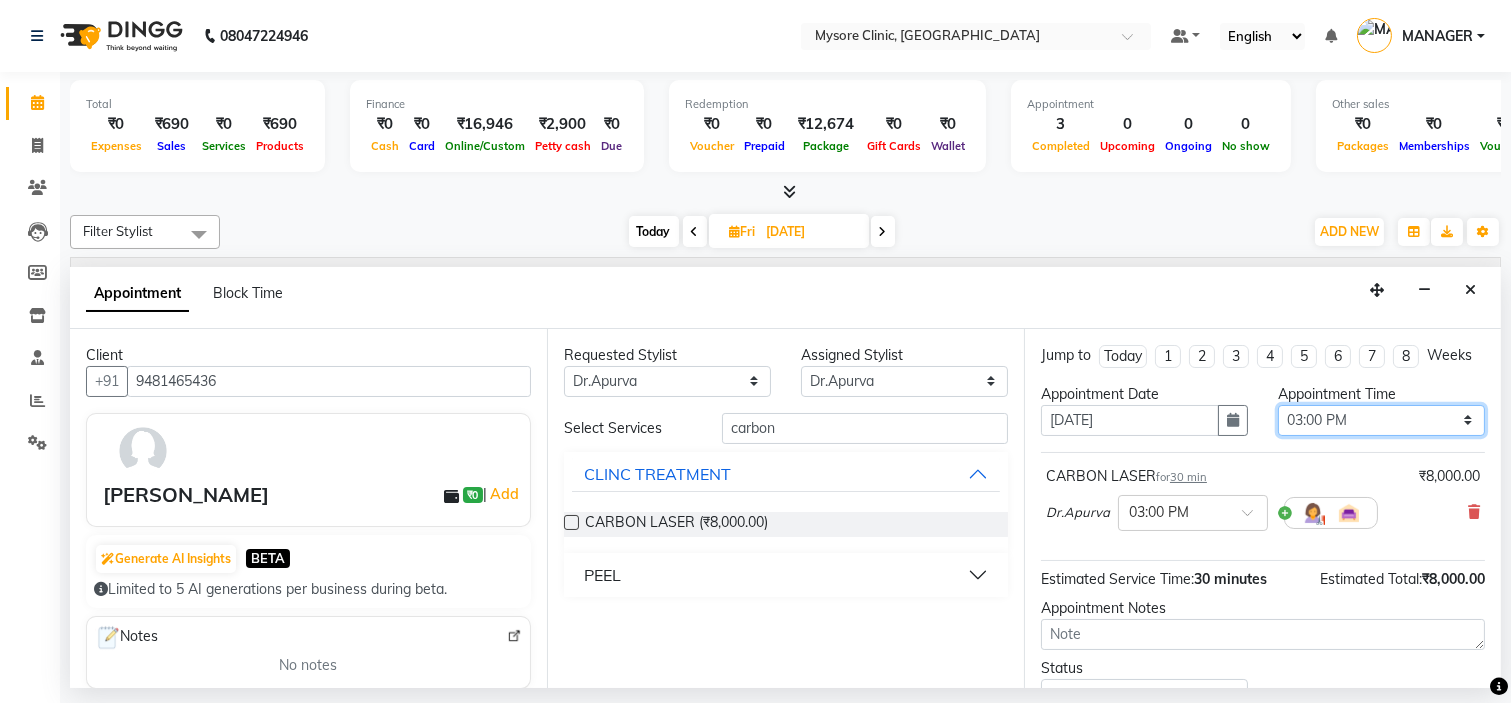 scroll, scrollTop: 166, scrollLeft: 0, axis: vertical 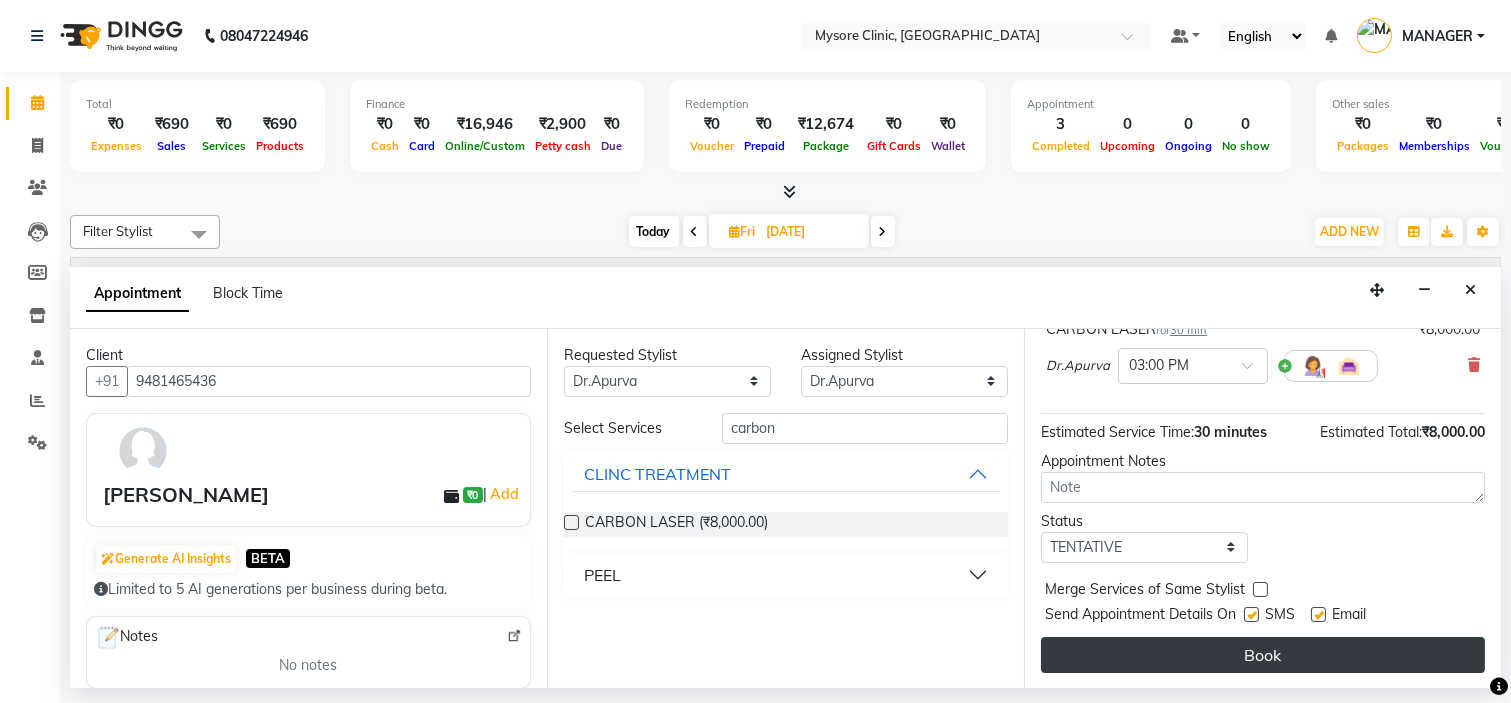 click on "Book" at bounding box center (1263, 655) 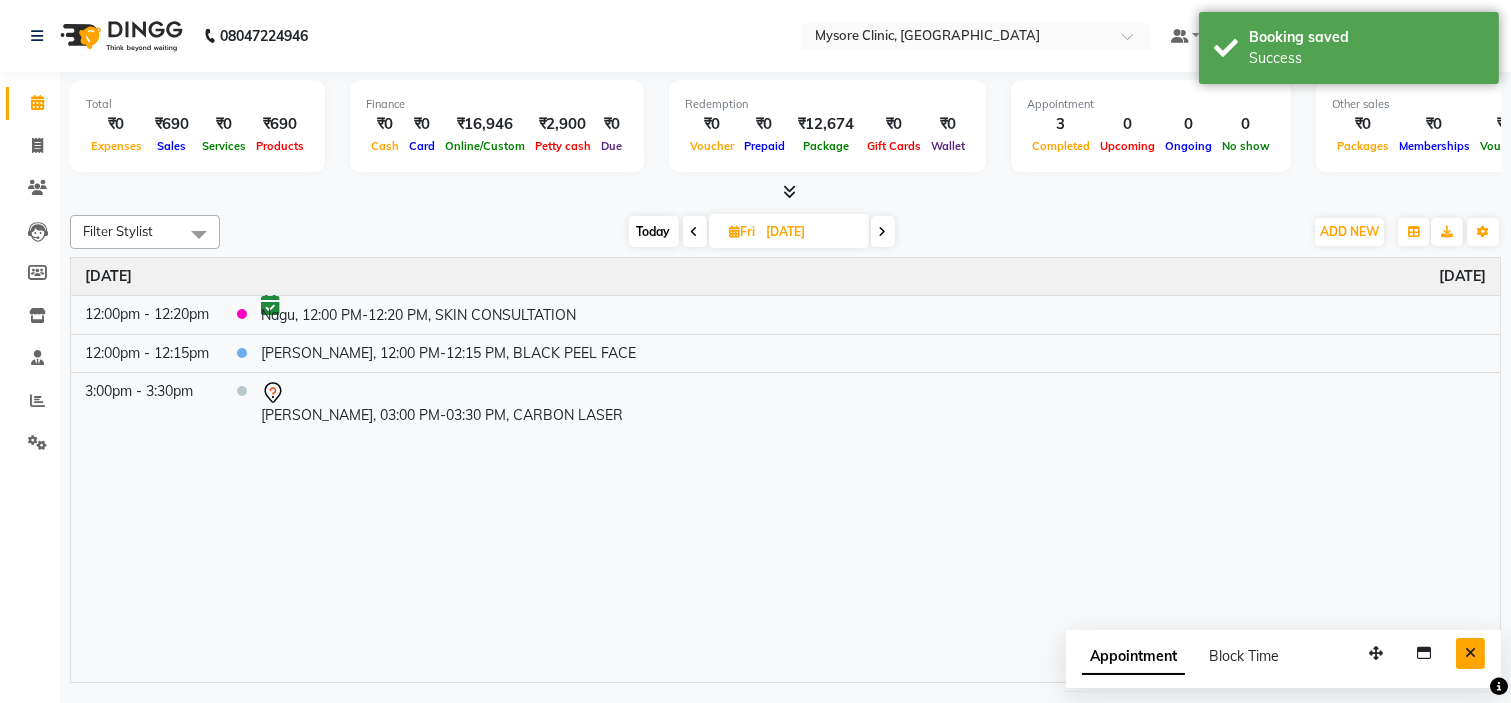 click at bounding box center [1470, 653] 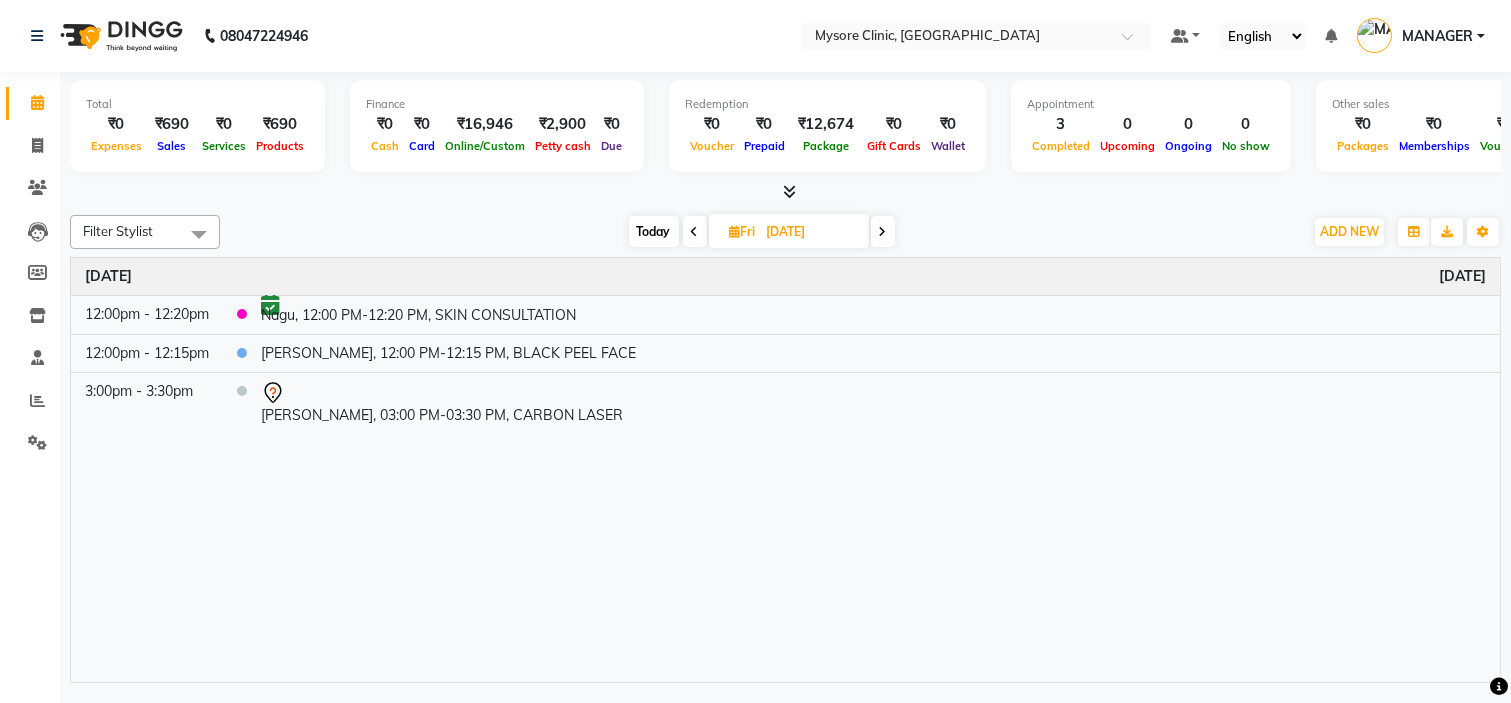 click on "Today" at bounding box center (654, 231) 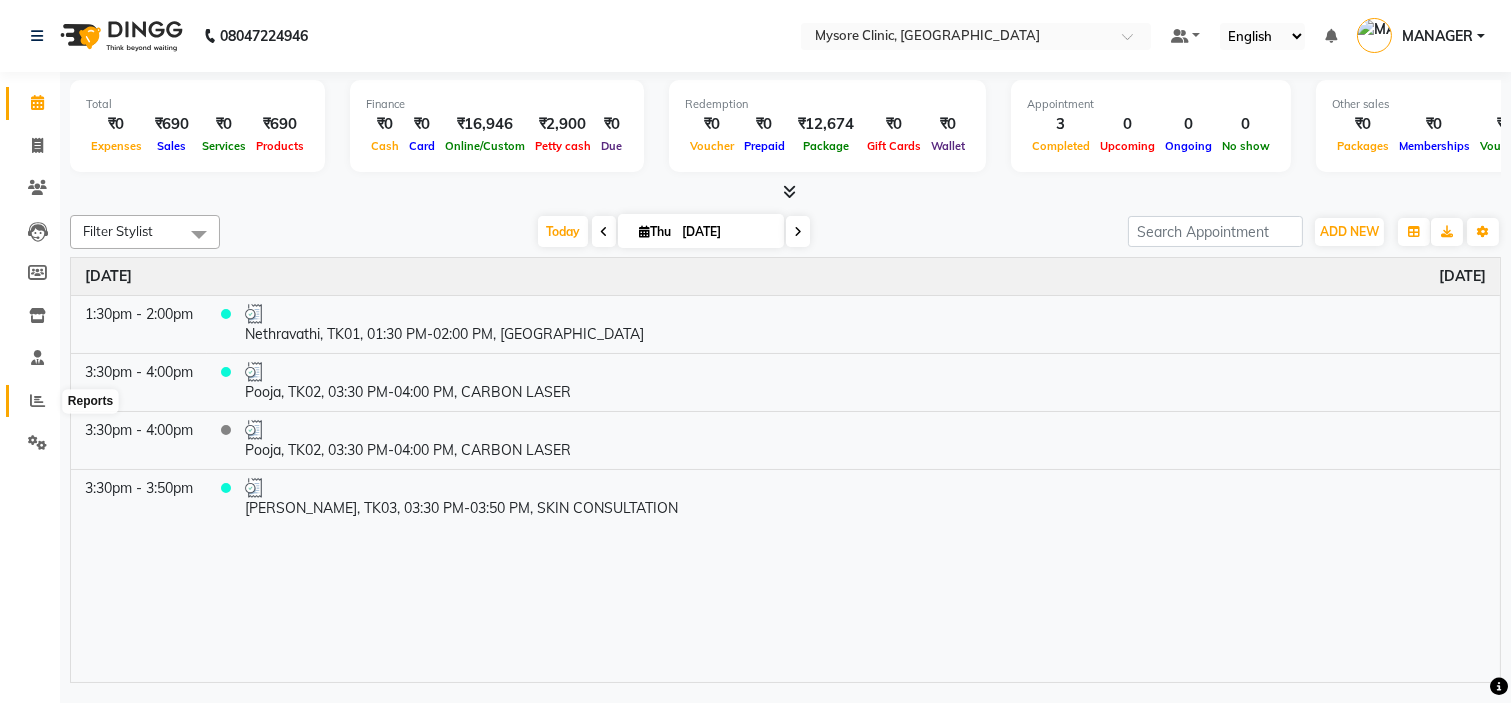 click 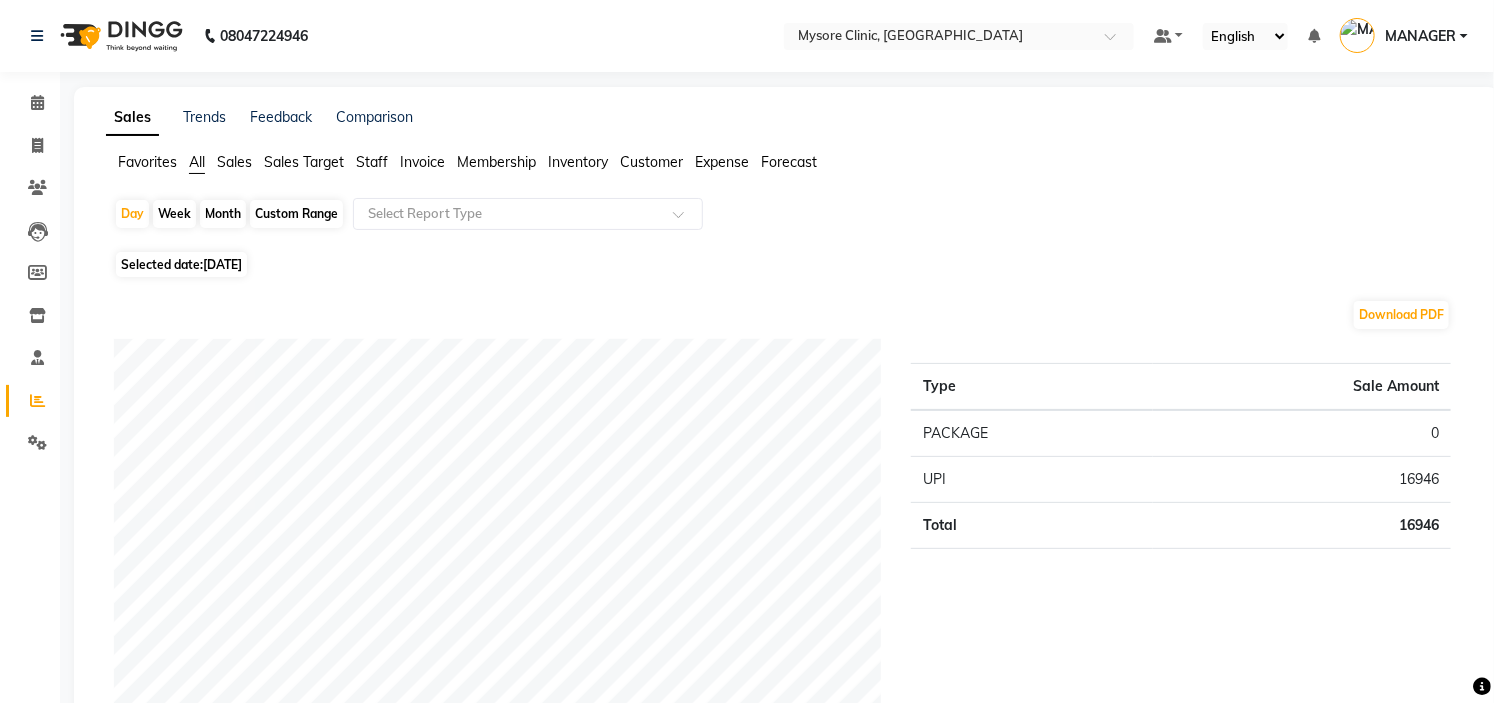 click on "Staff" 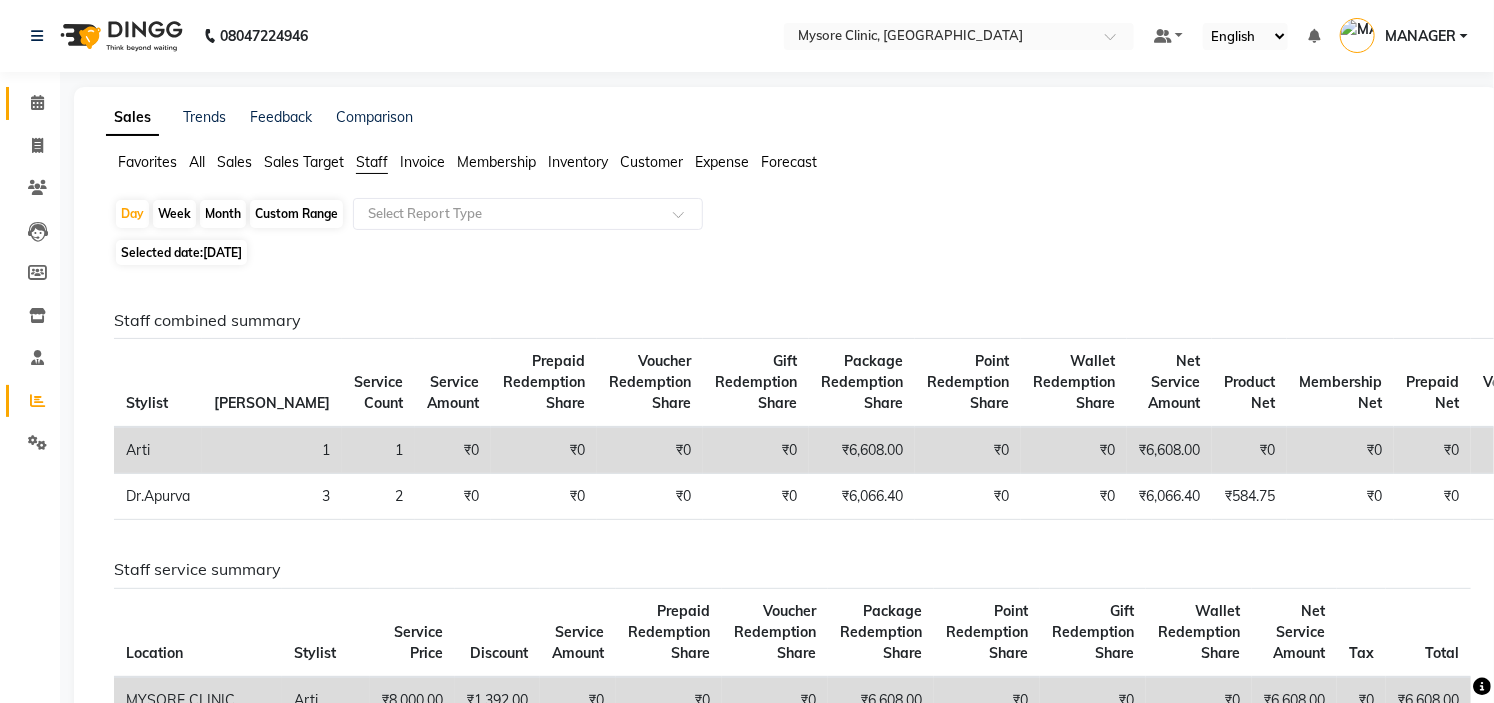 click on "Calendar" 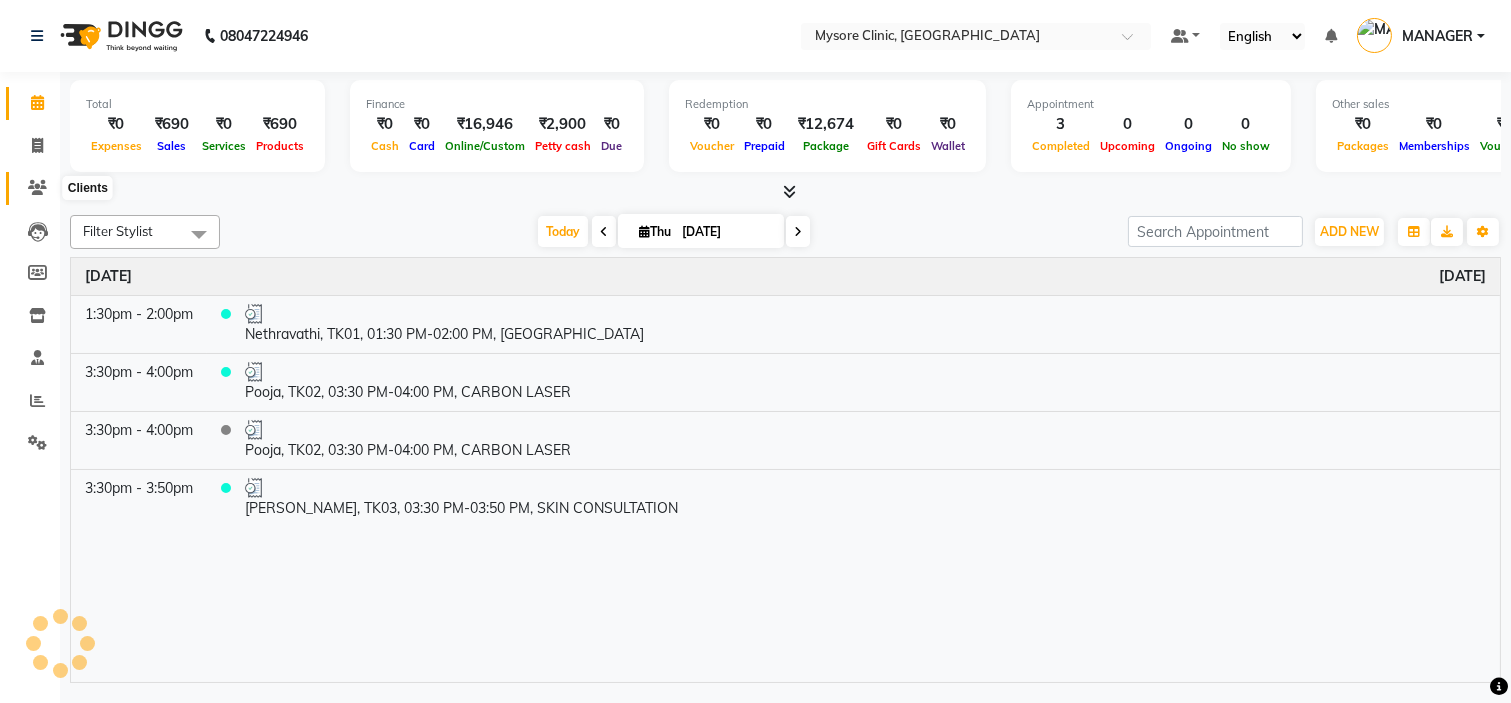 click 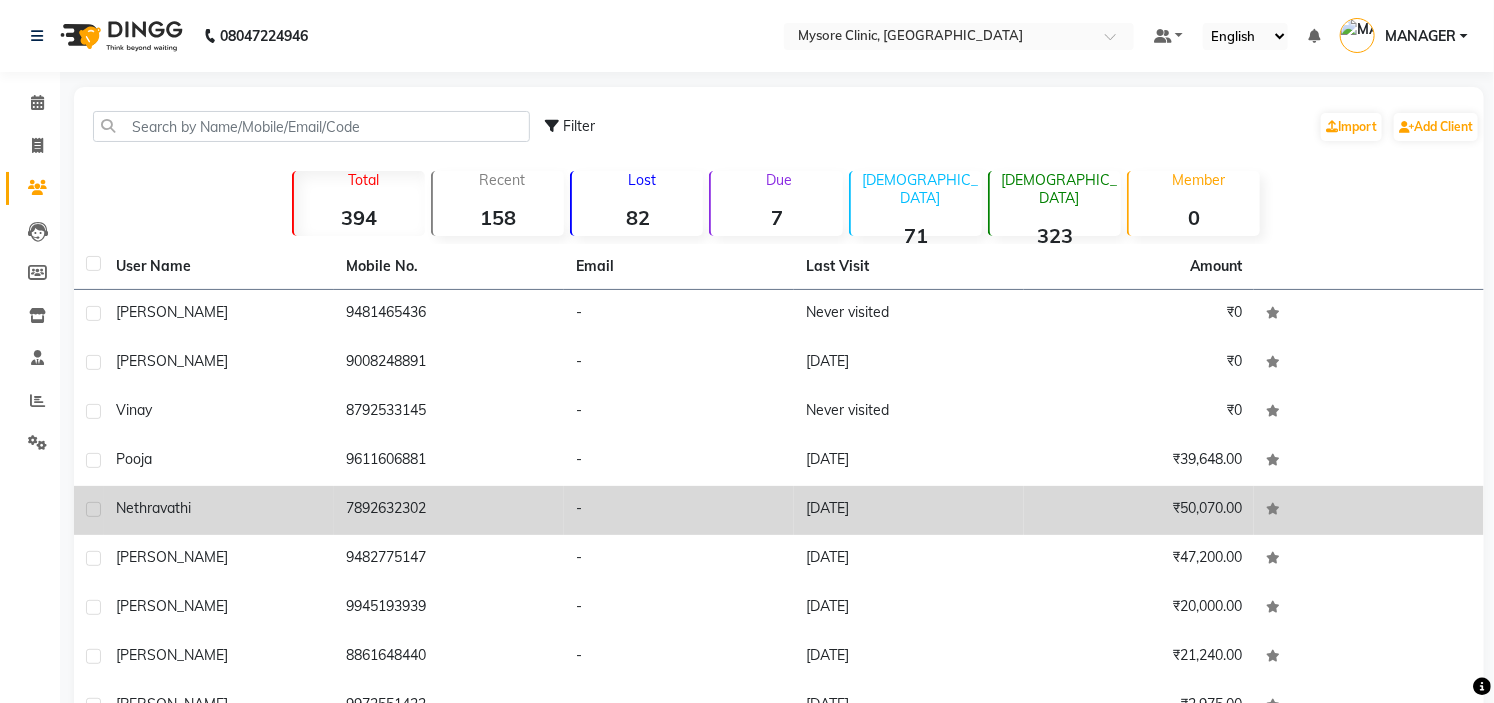 click on "-" 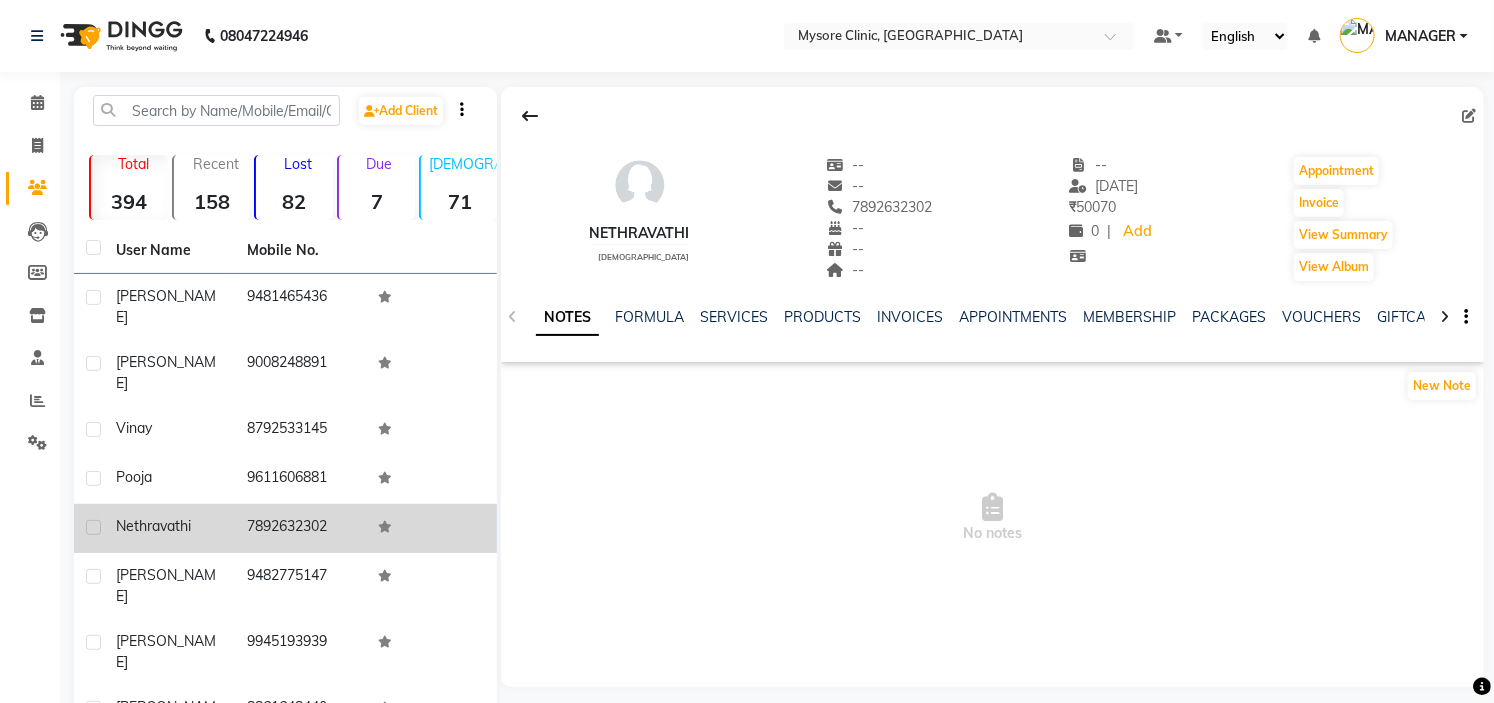 click on "NOTES FORMULA SERVICES PRODUCTS INVOICES APPOINTMENTS MEMBERSHIP PACKAGES VOUCHERS GIFTCARDS POINTS FORMS FAMILY CARDS WALLET" 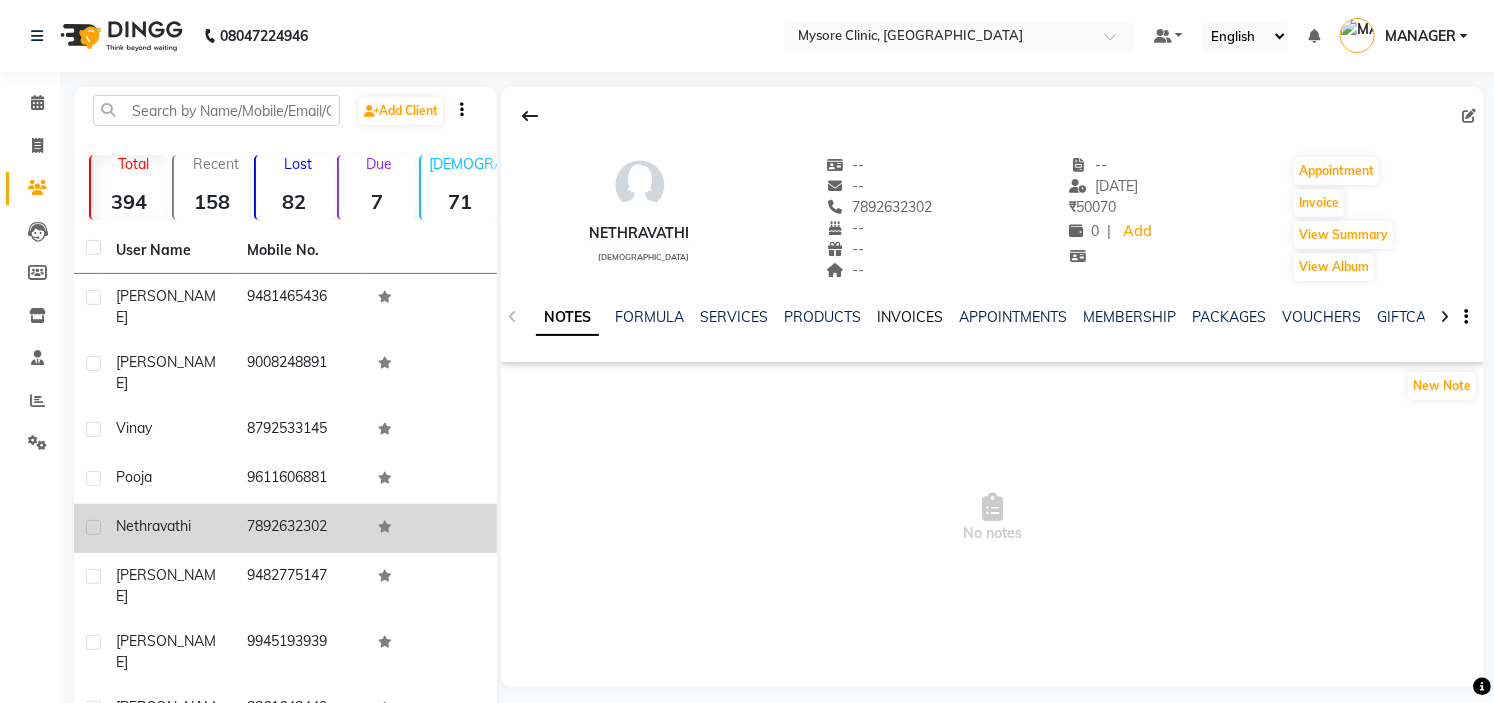 click on "INVOICES" 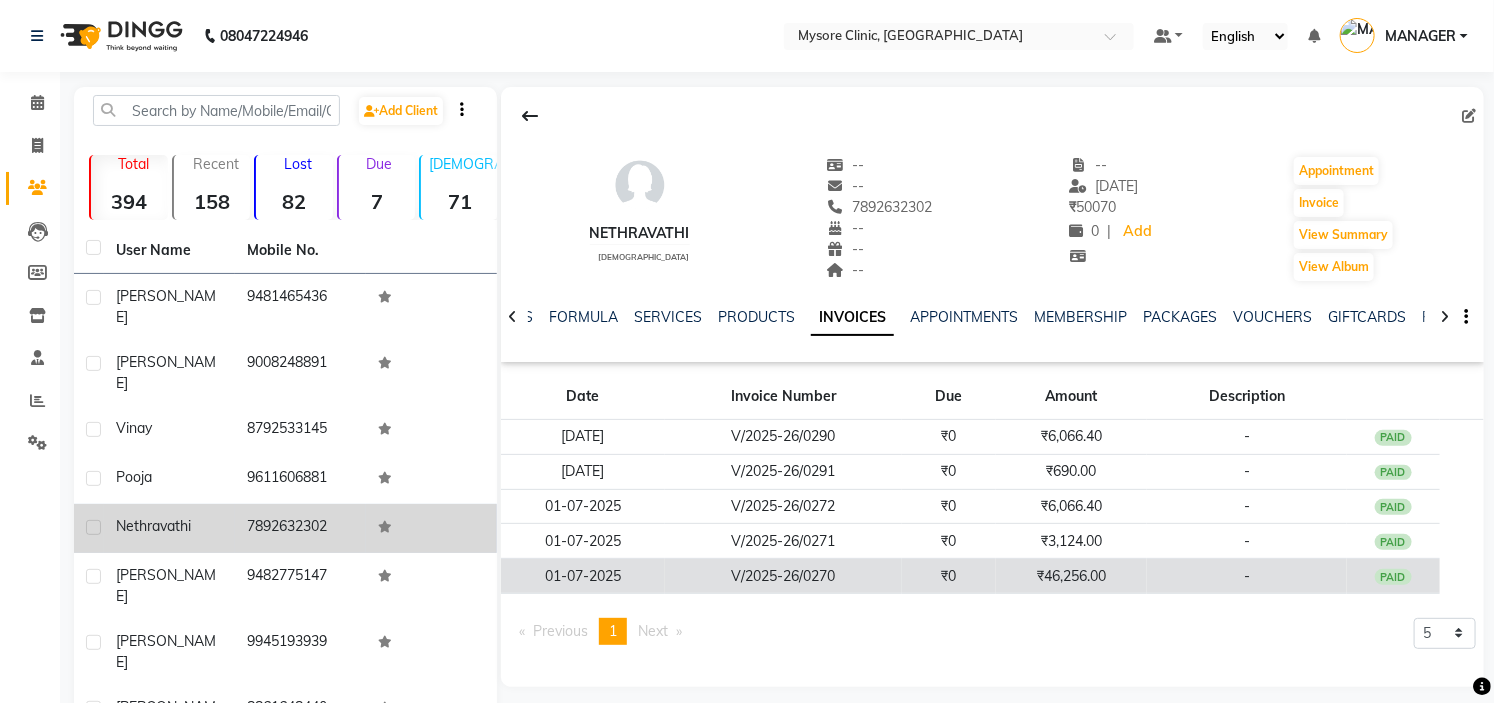 click on "₹46,256.00" 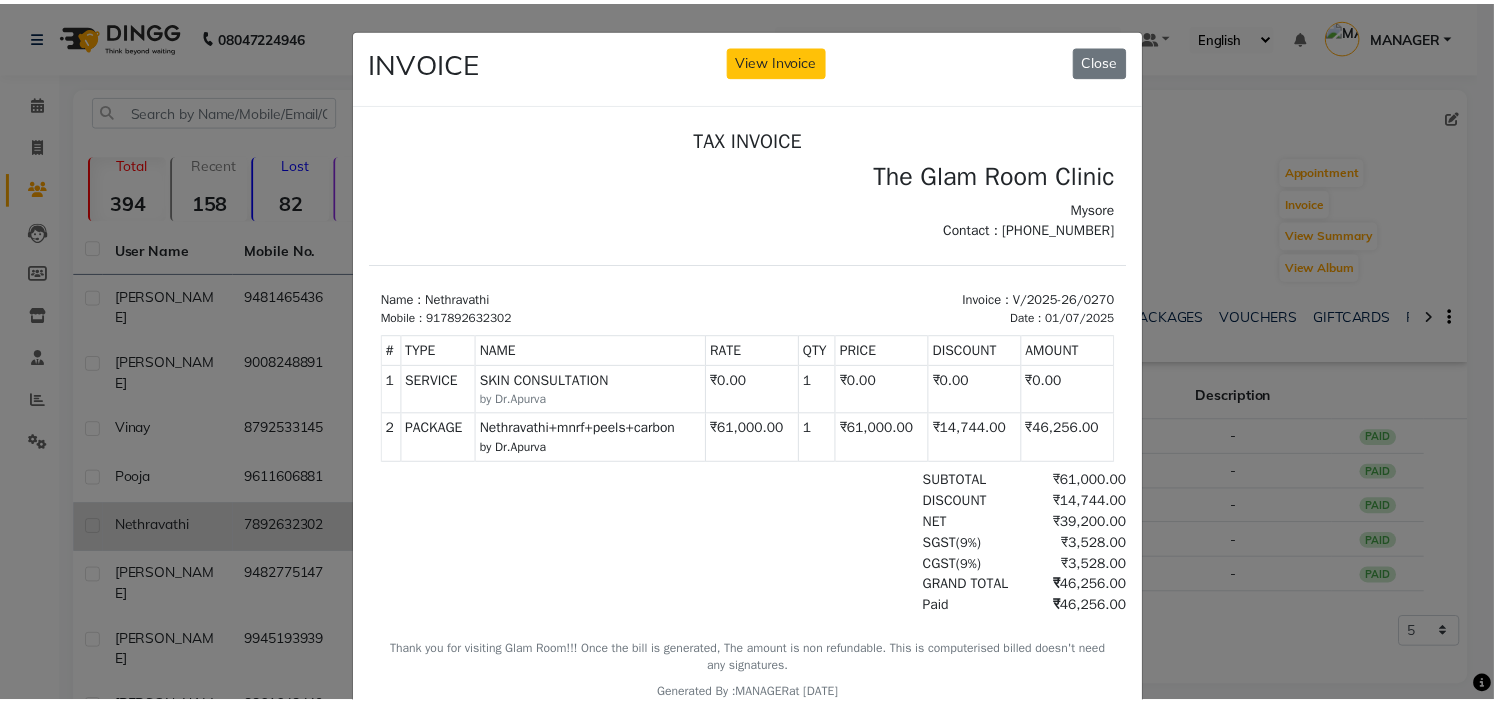 scroll, scrollTop: 0, scrollLeft: 0, axis: both 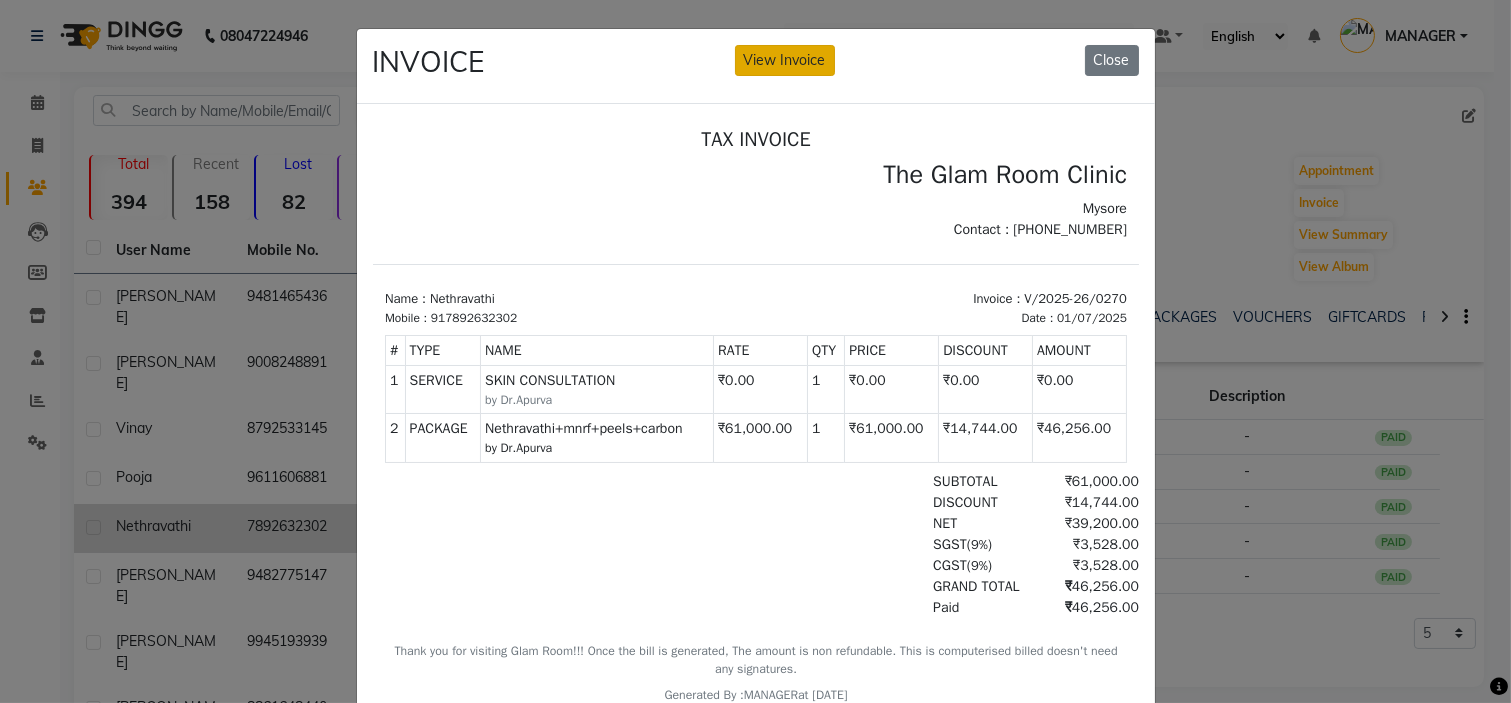 click on "View Invoice" 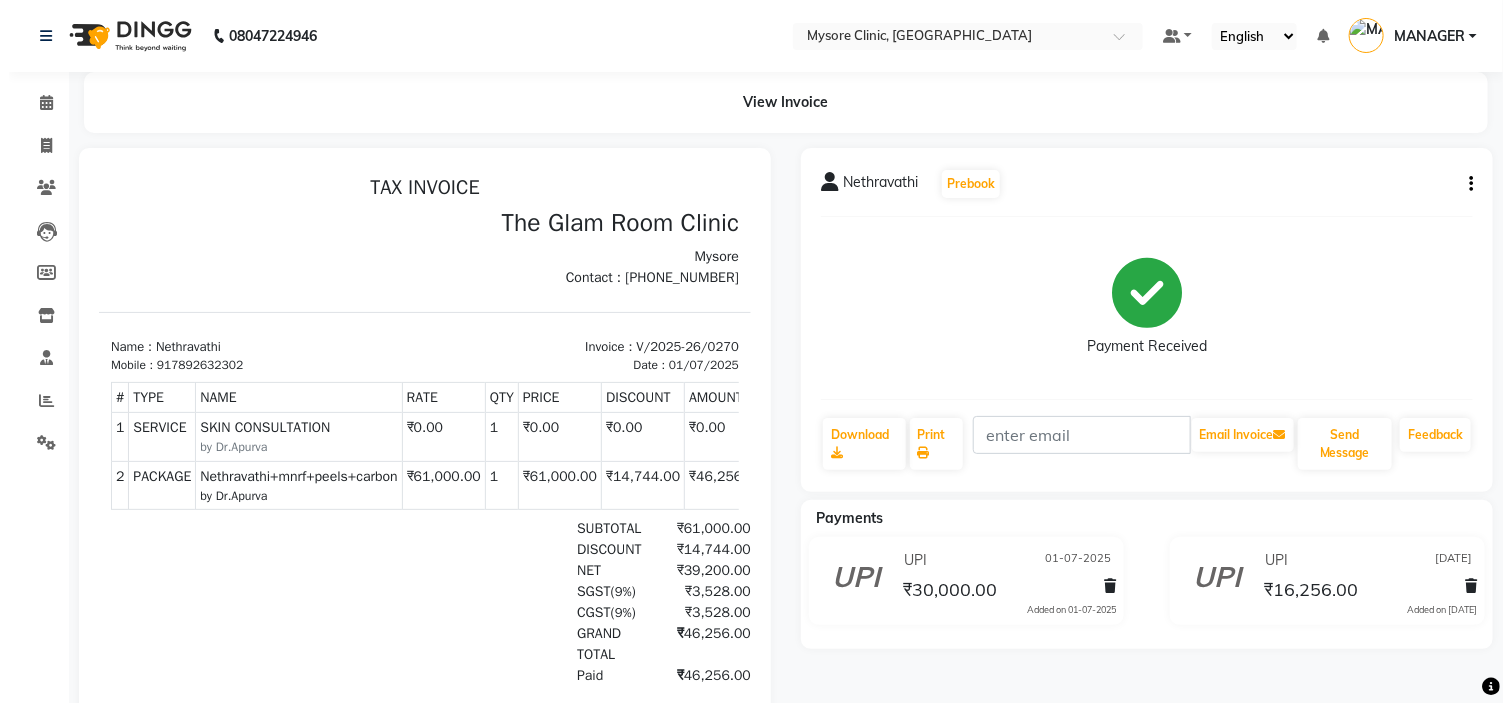 scroll, scrollTop: 0, scrollLeft: 0, axis: both 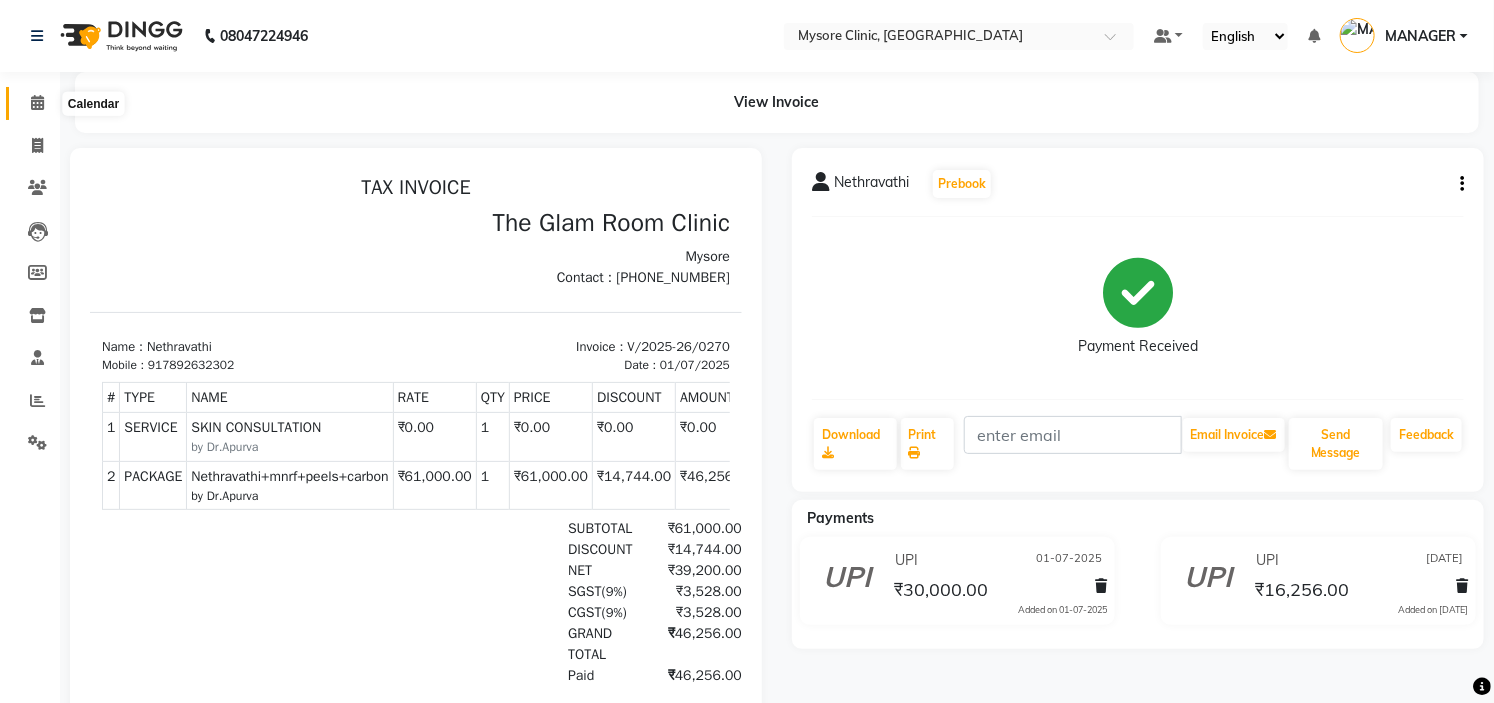 click 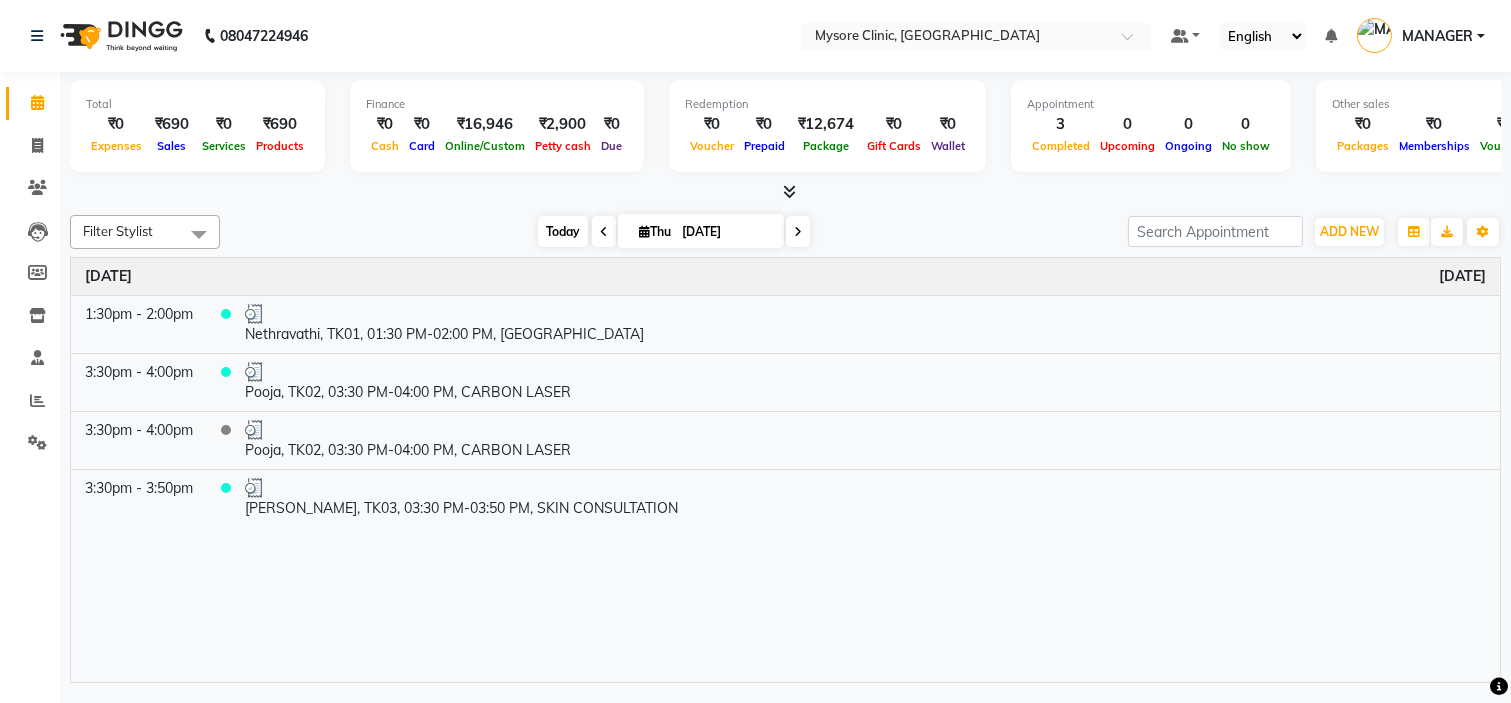 click on "Today" at bounding box center [563, 231] 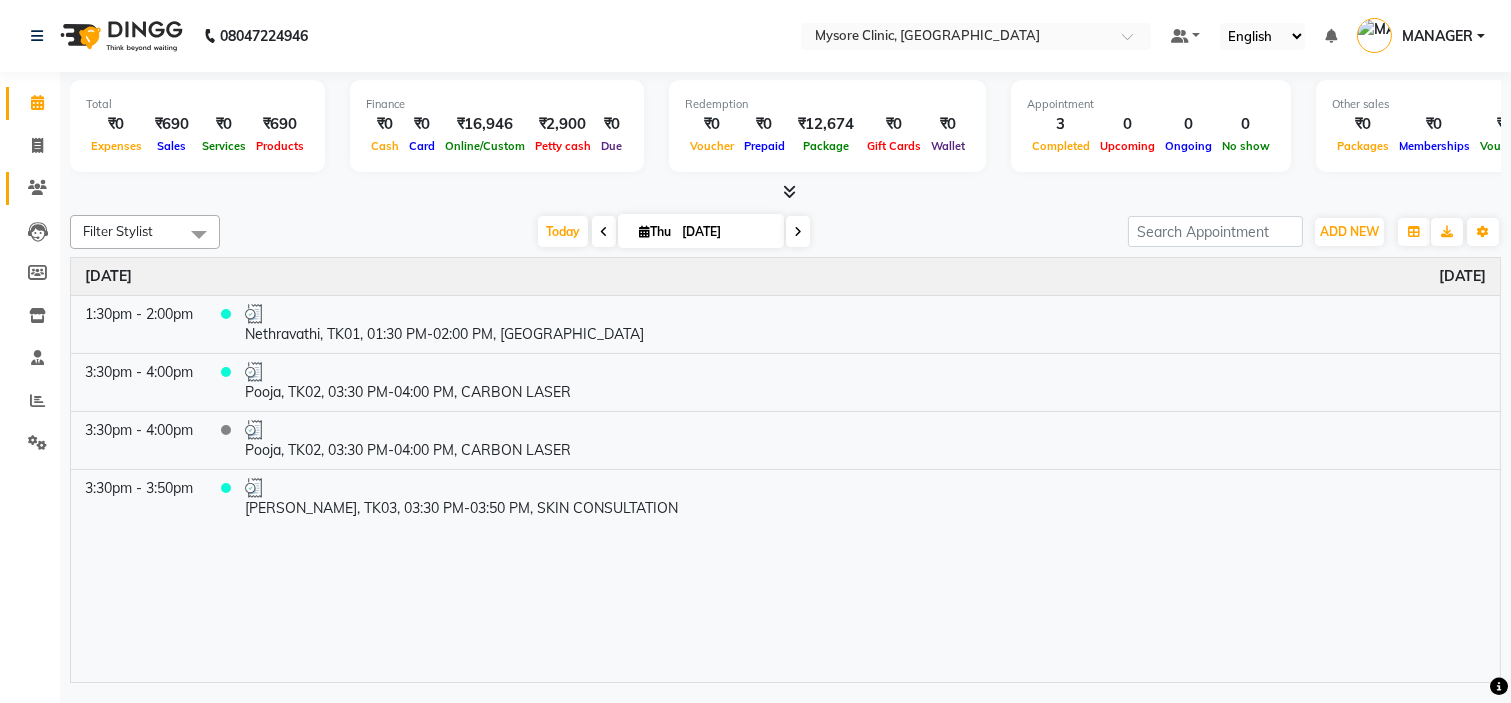 click on "Clients" 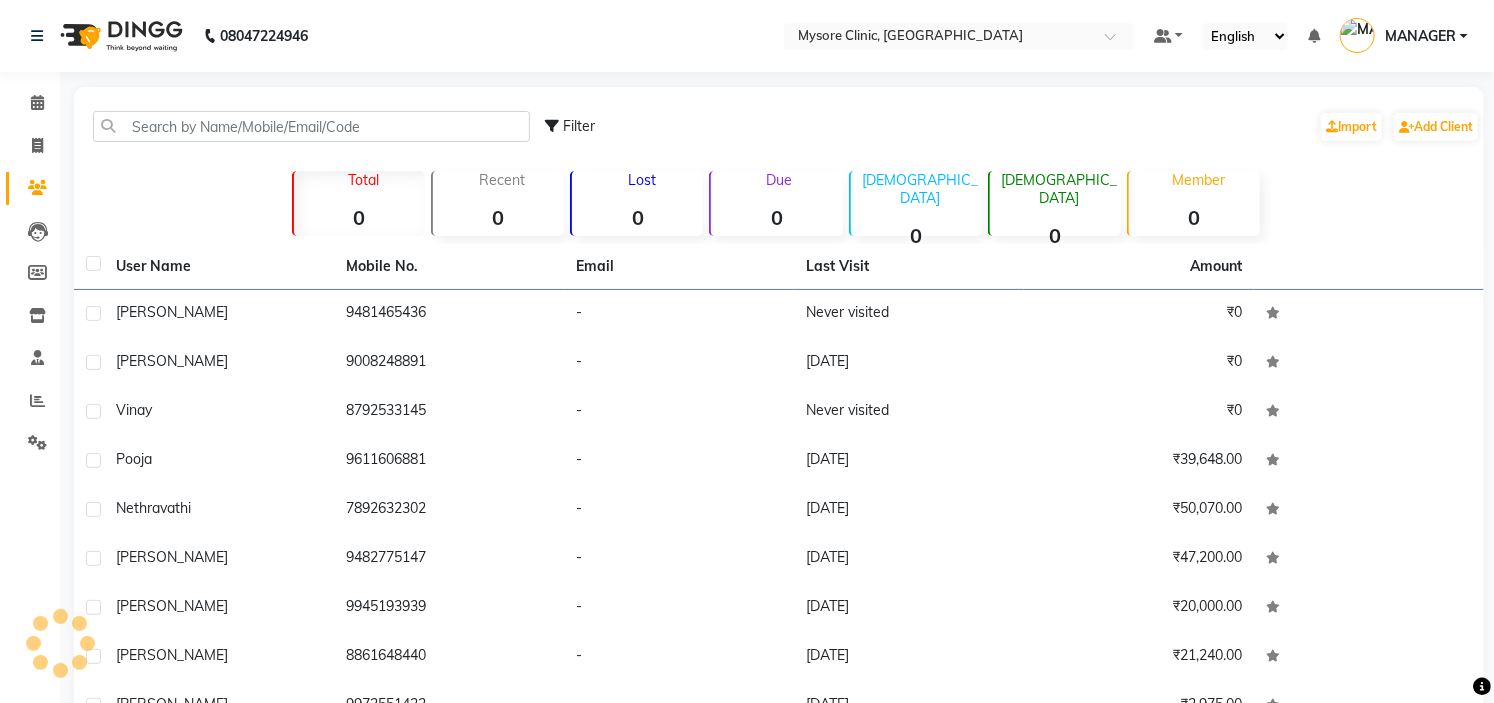 click on "Clients" 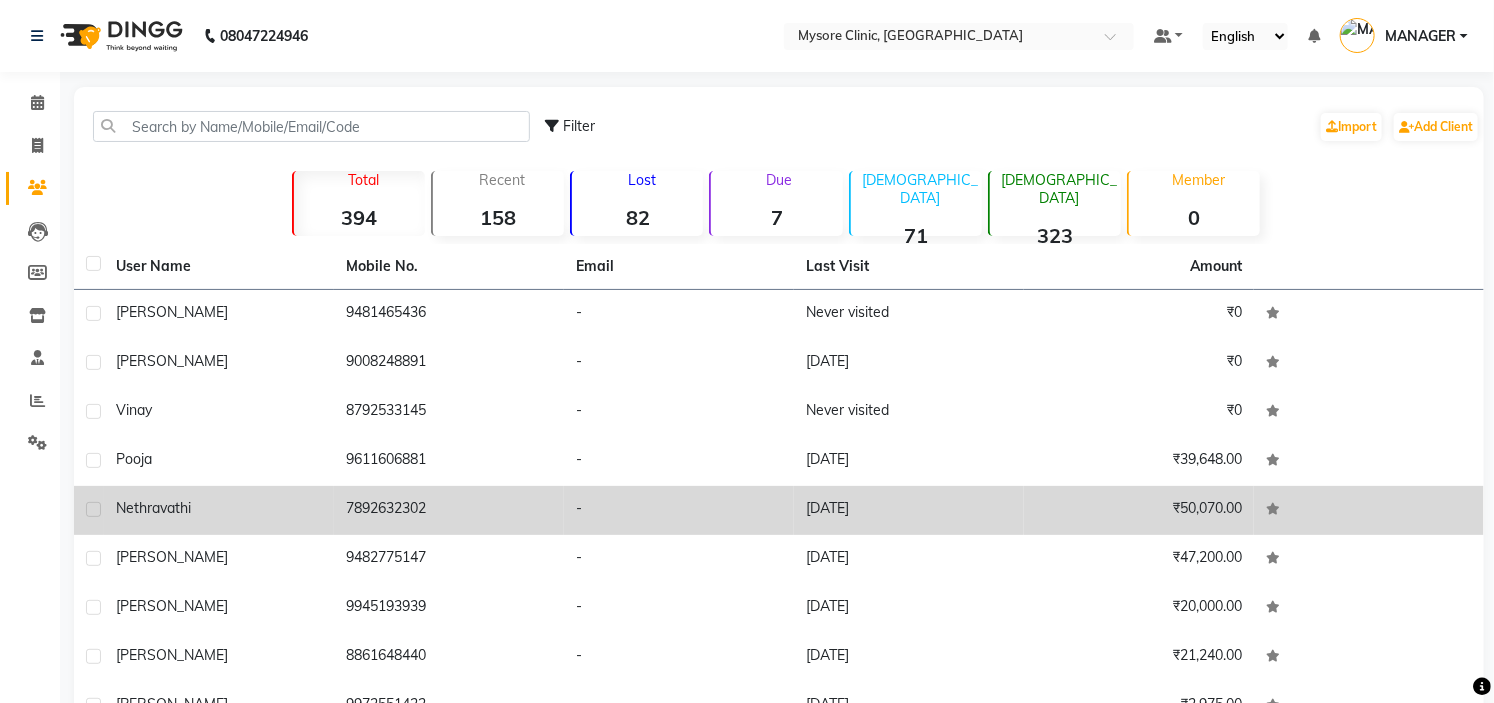 click on "7892632302" 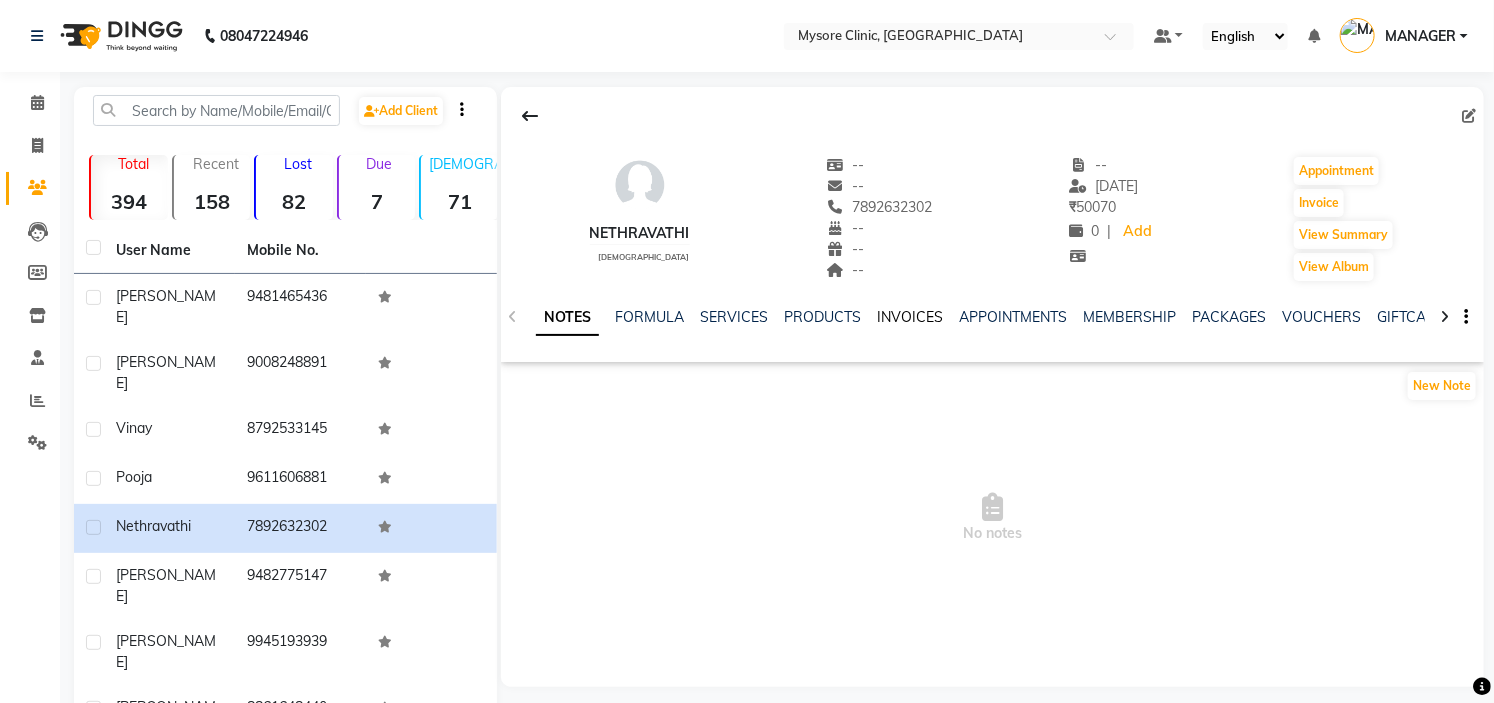 click on "INVOICES" 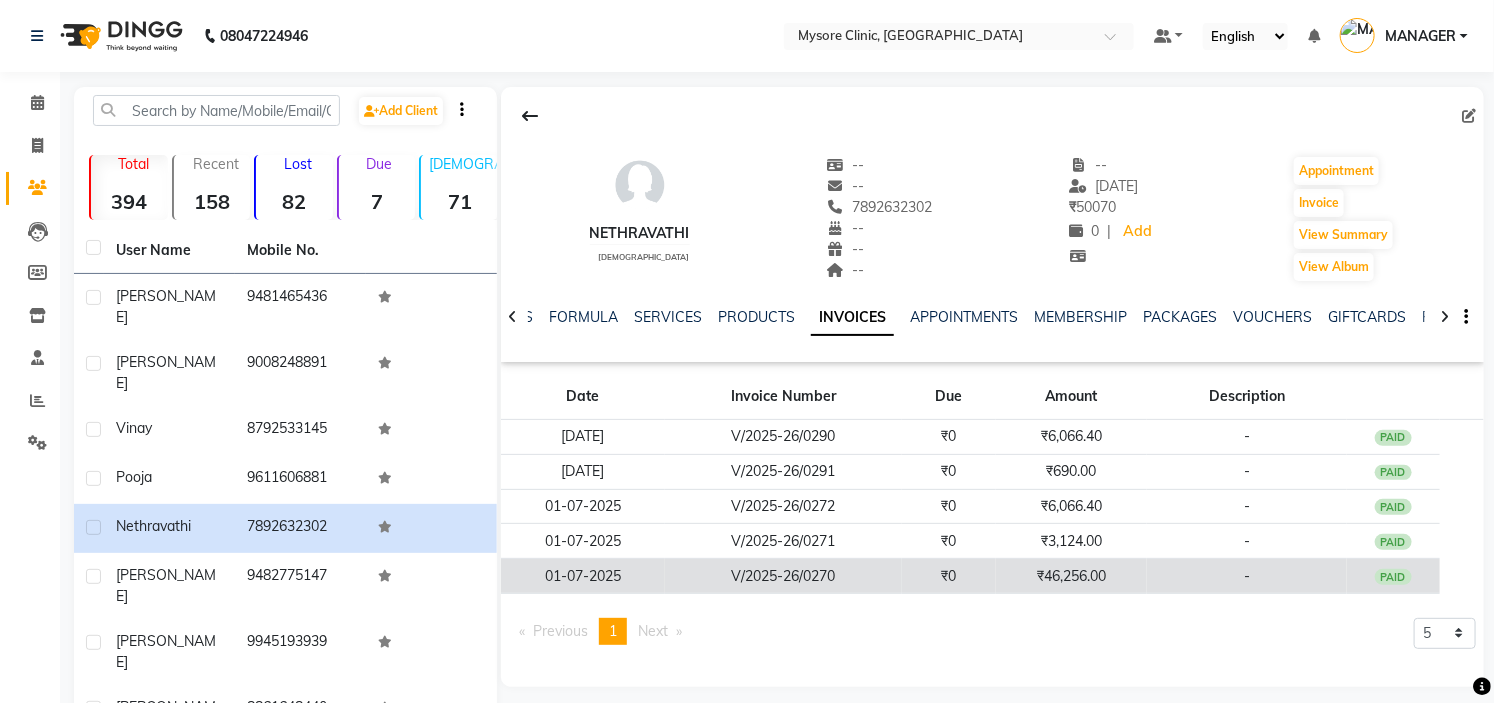 click on "₹46,256.00" 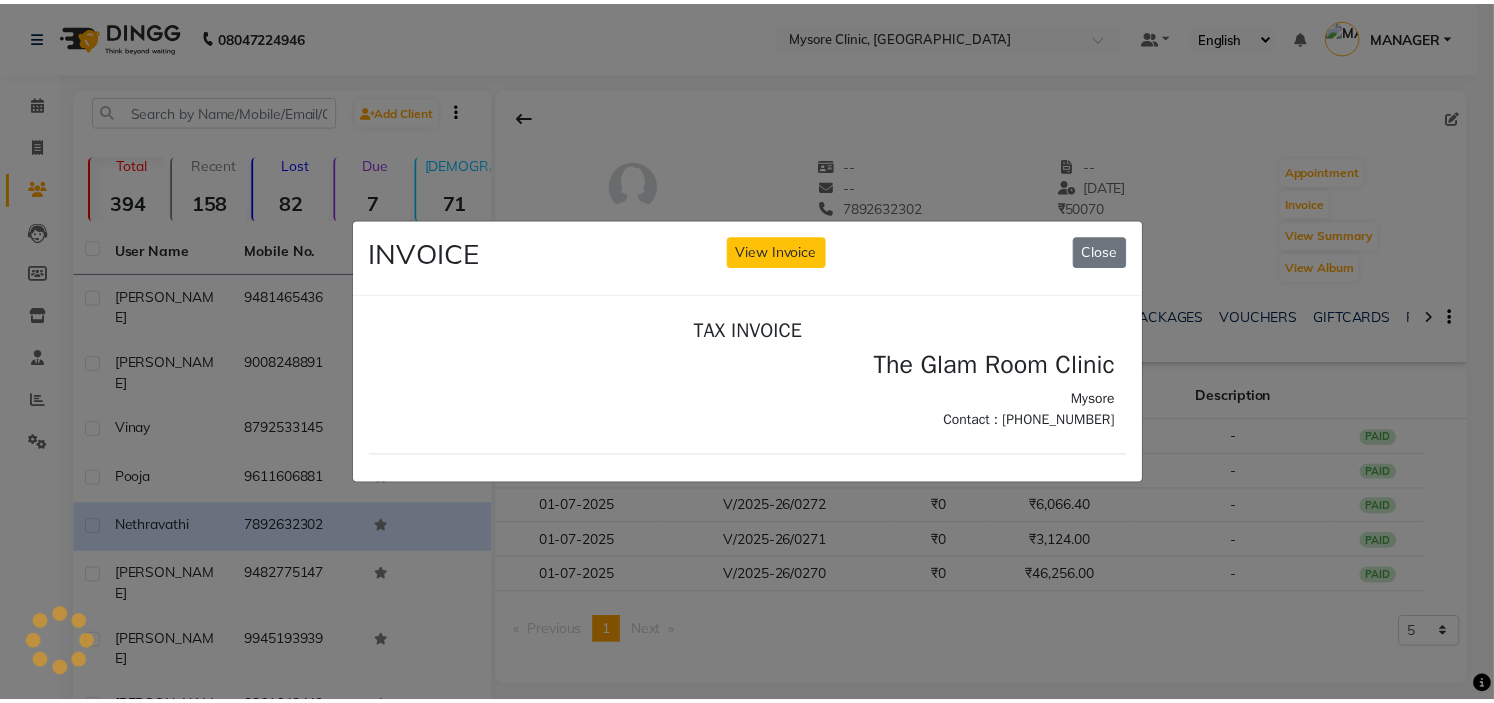 scroll, scrollTop: 0, scrollLeft: 0, axis: both 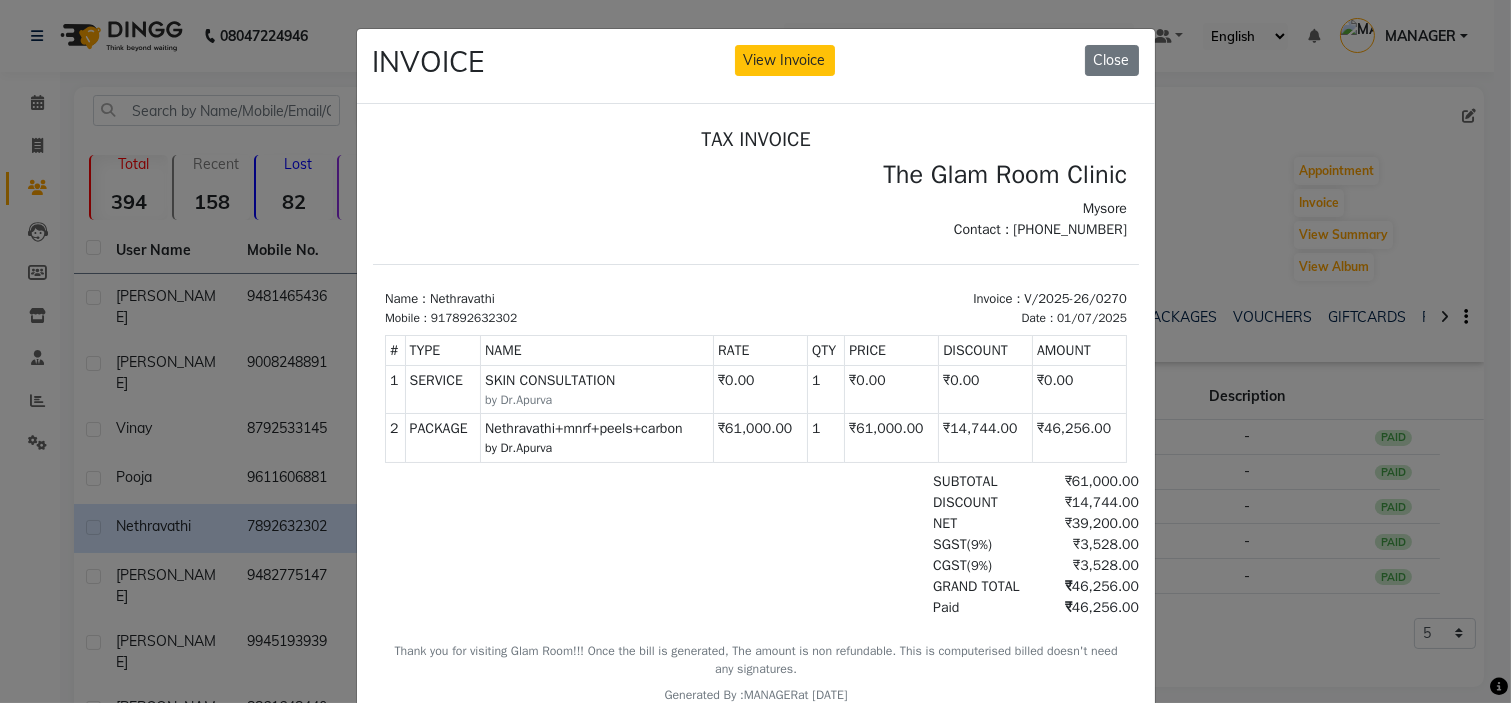 drag, startPoint x: 797, startPoint y: 537, endPoint x: 832, endPoint y: 259, distance: 280.19458 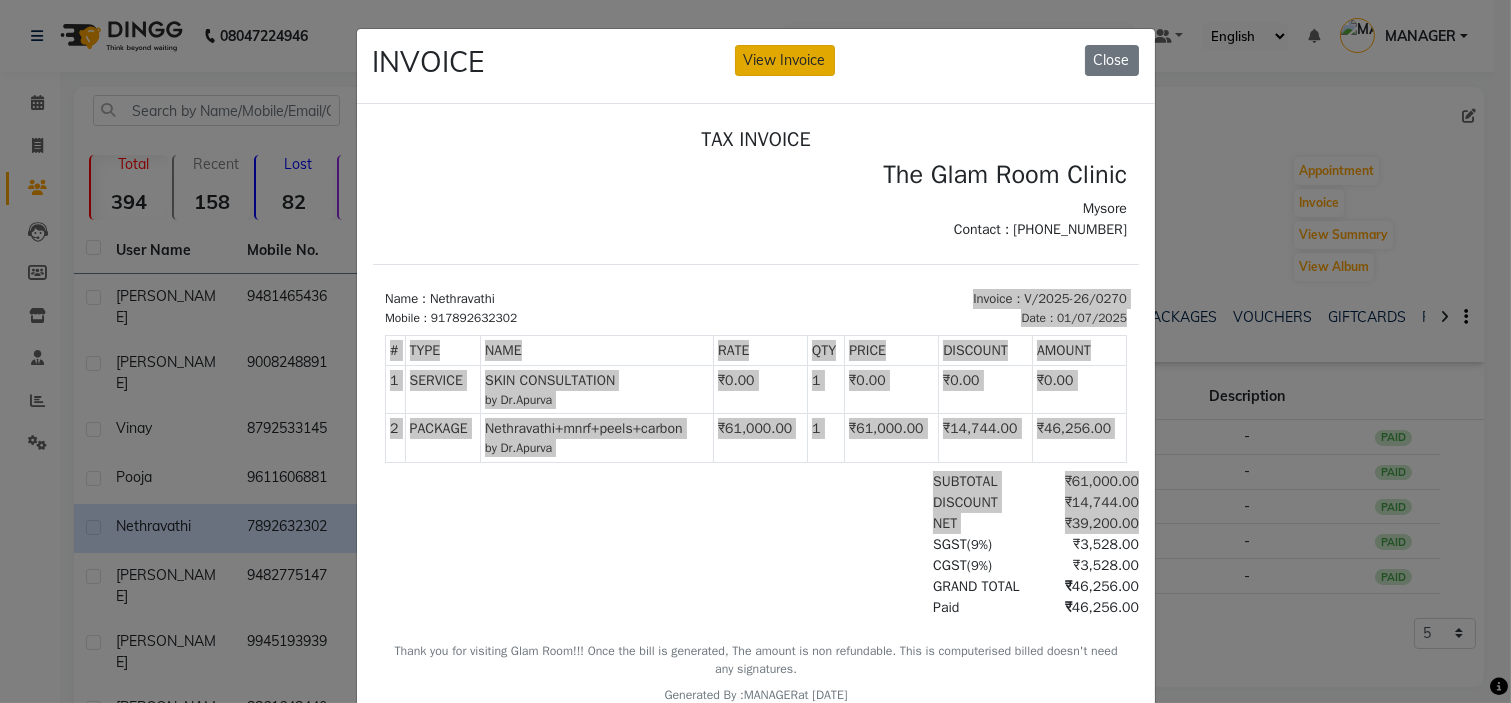 click on "View Invoice" 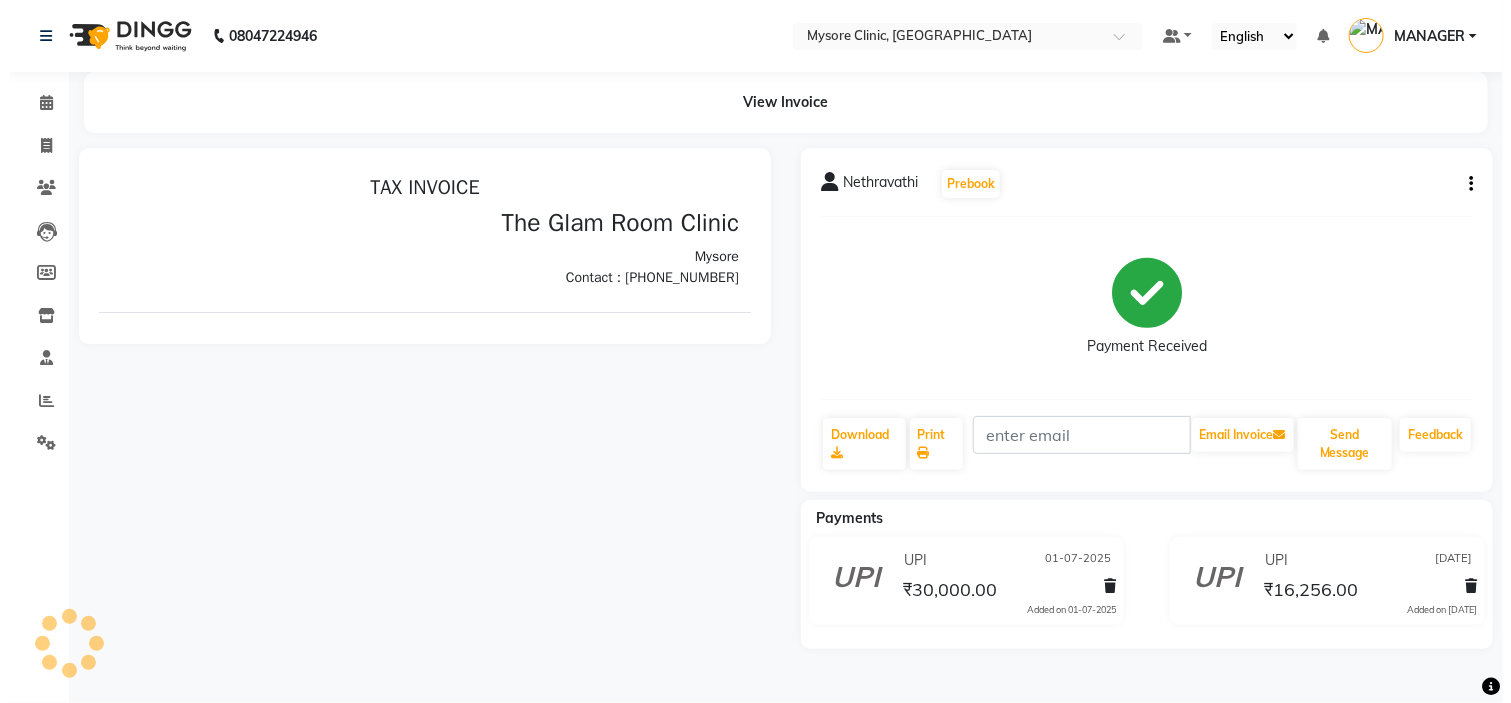 scroll, scrollTop: 0, scrollLeft: 0, axis: both 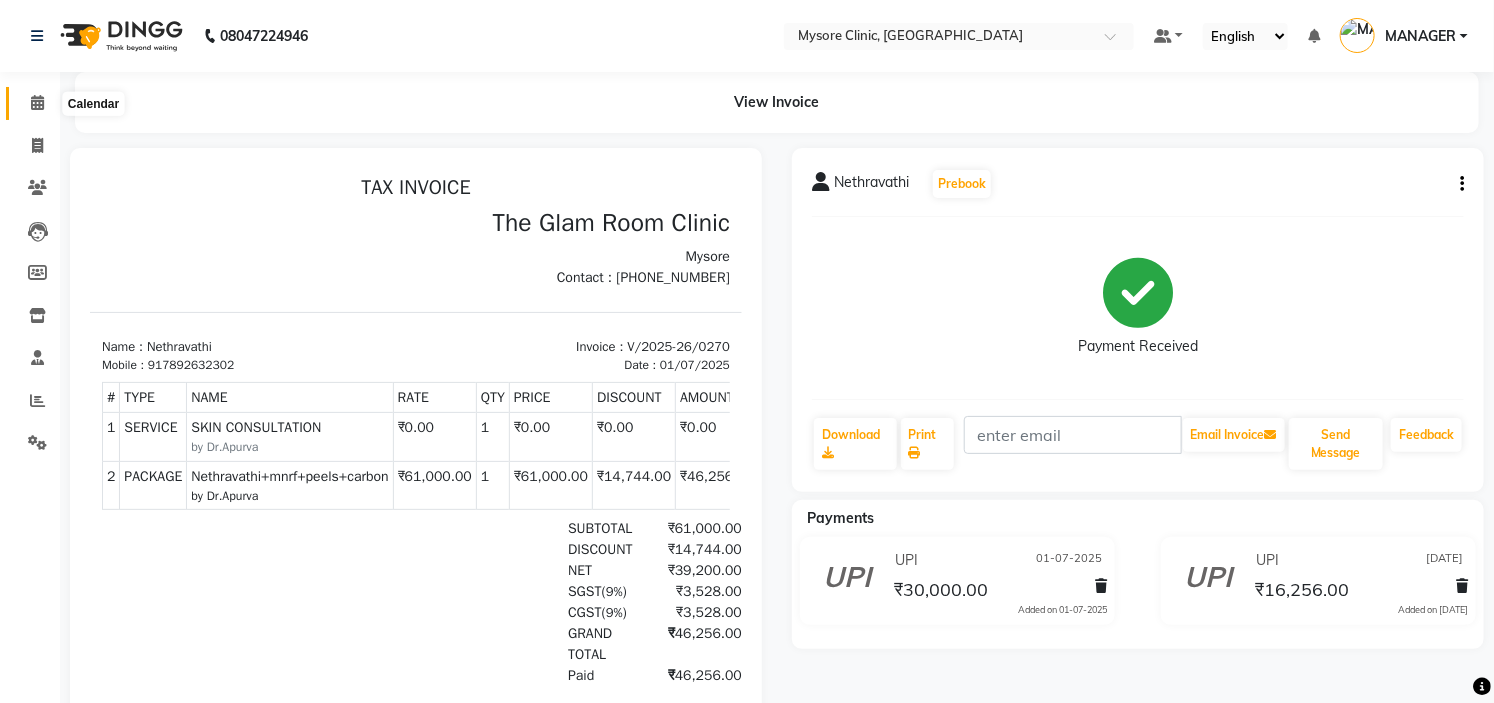 click 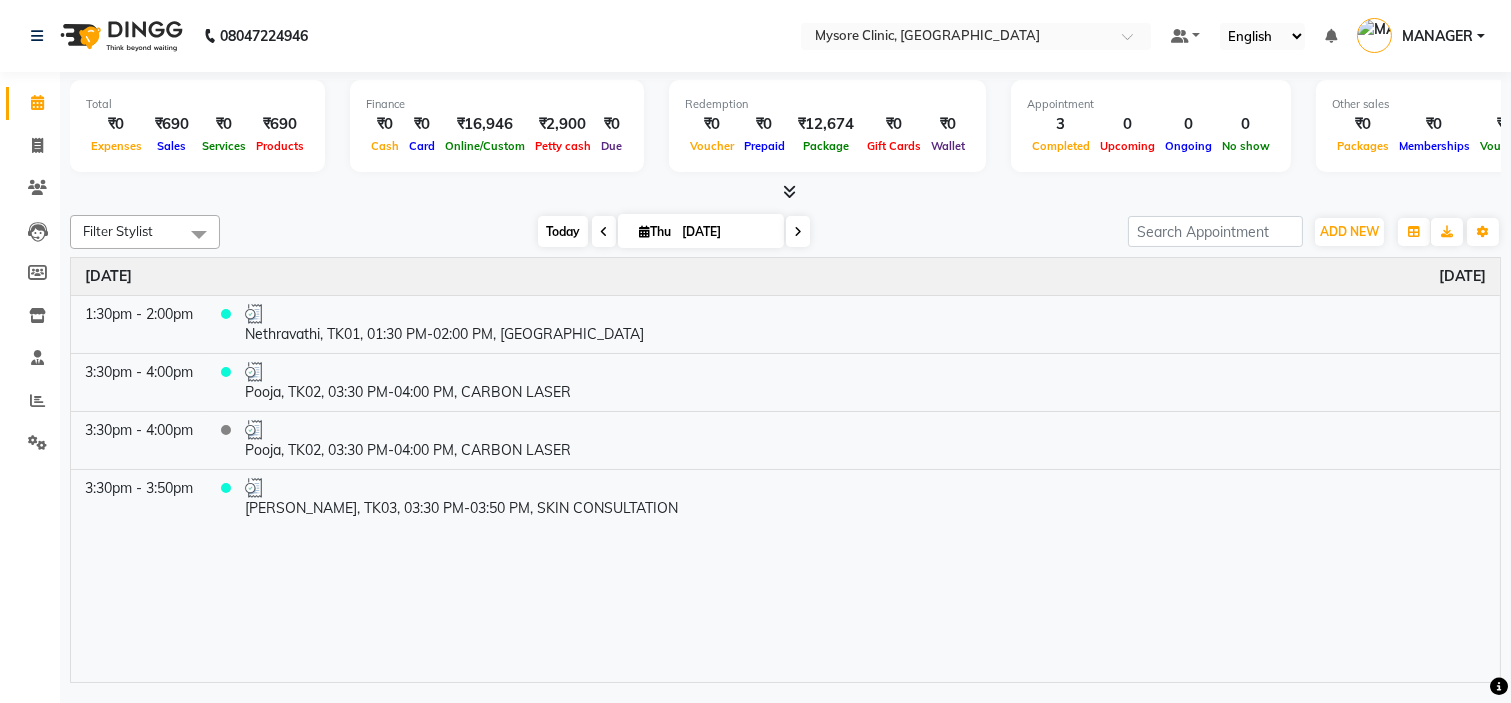 click on "Today" at bounding box center [563, 231] 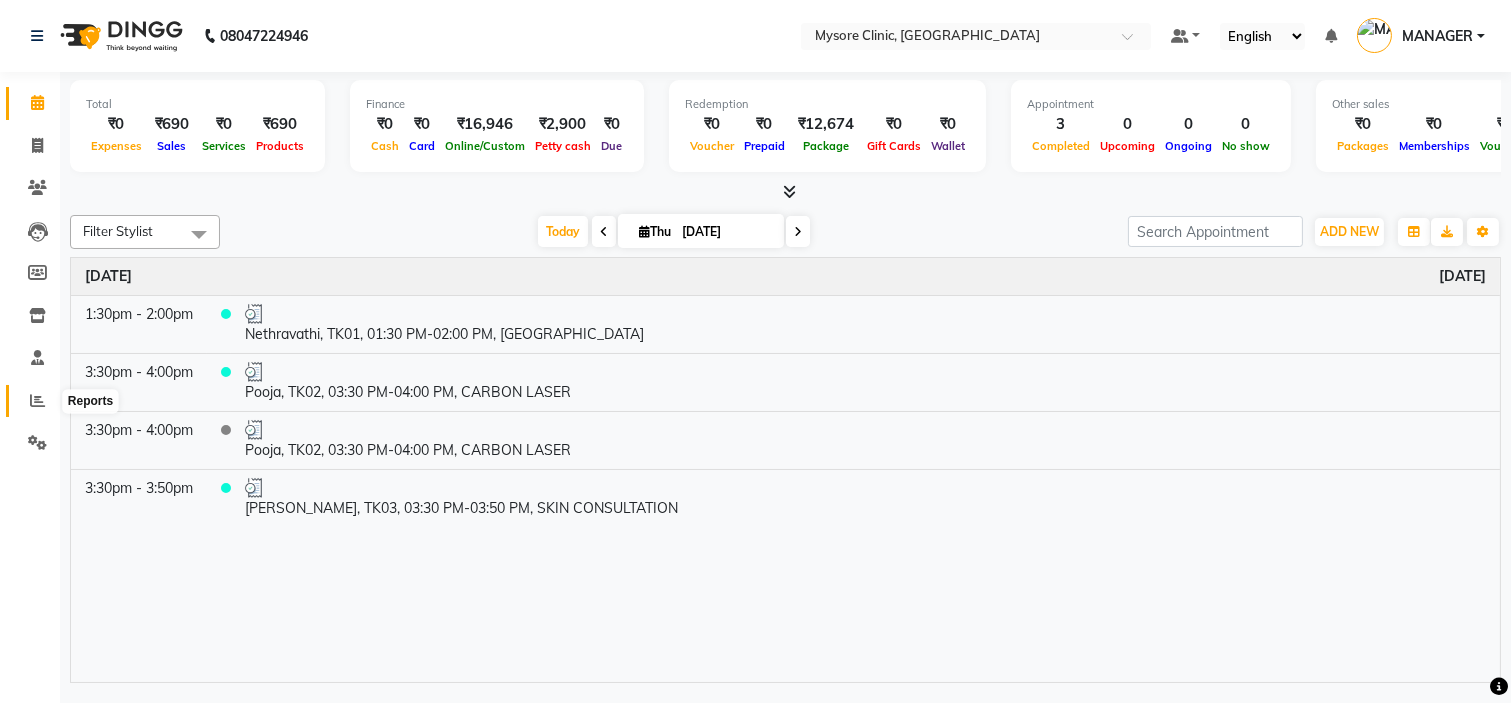 click 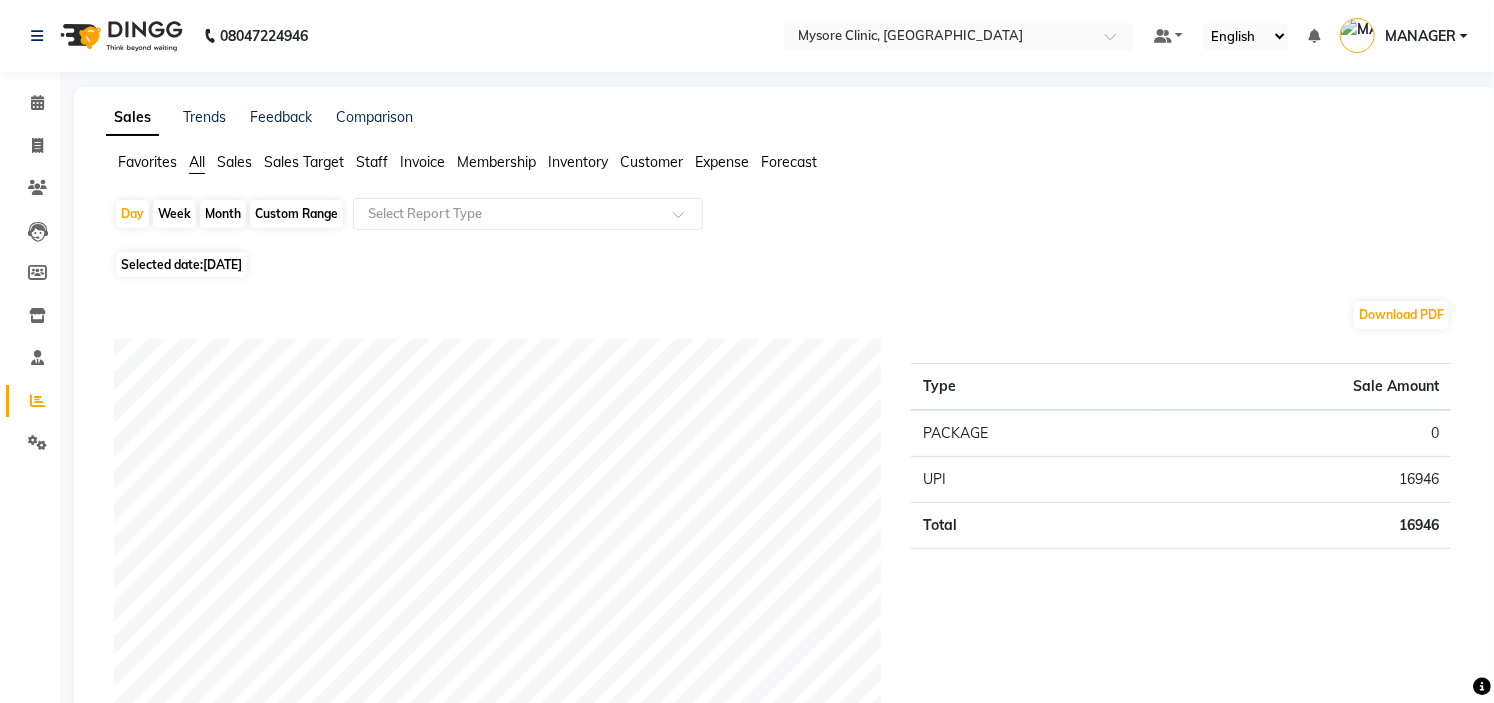 click on "Staff" 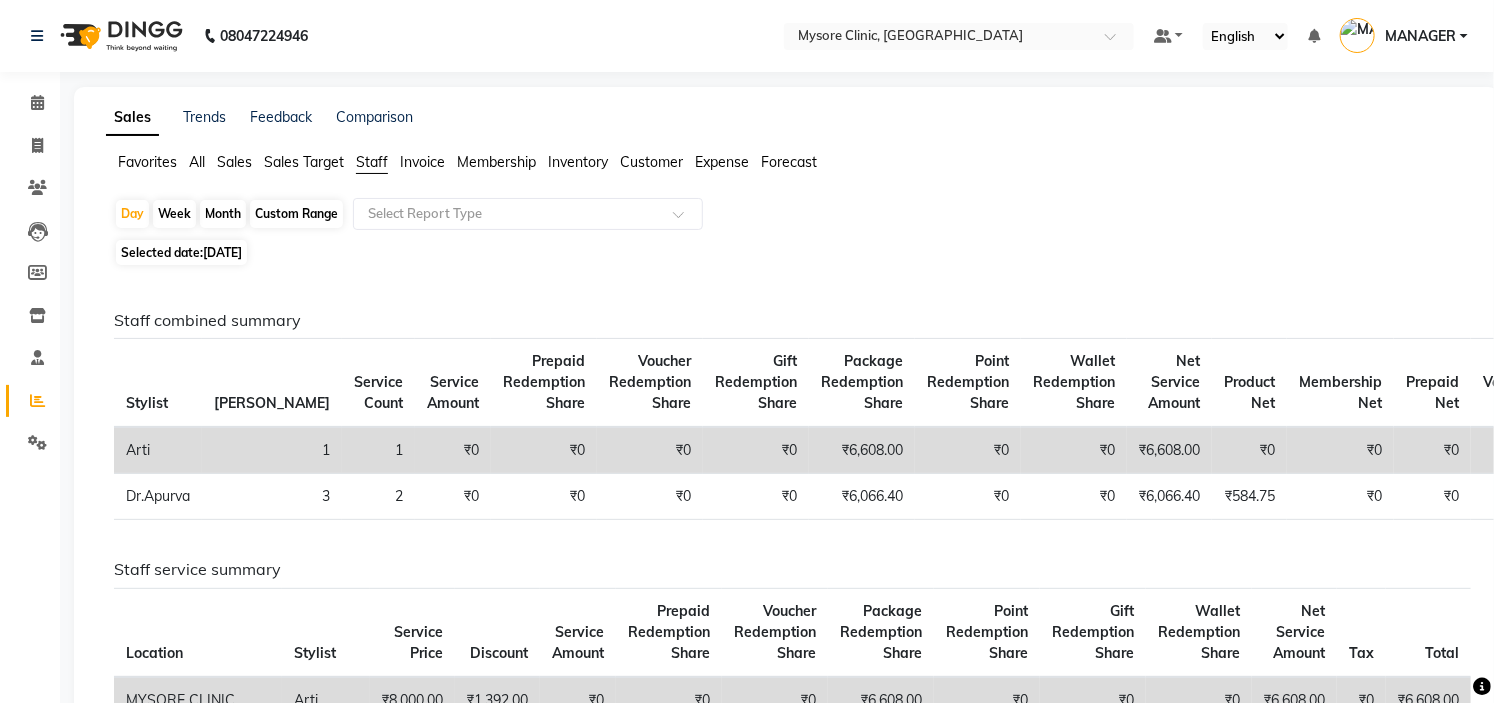 click on "₹6,608.00" 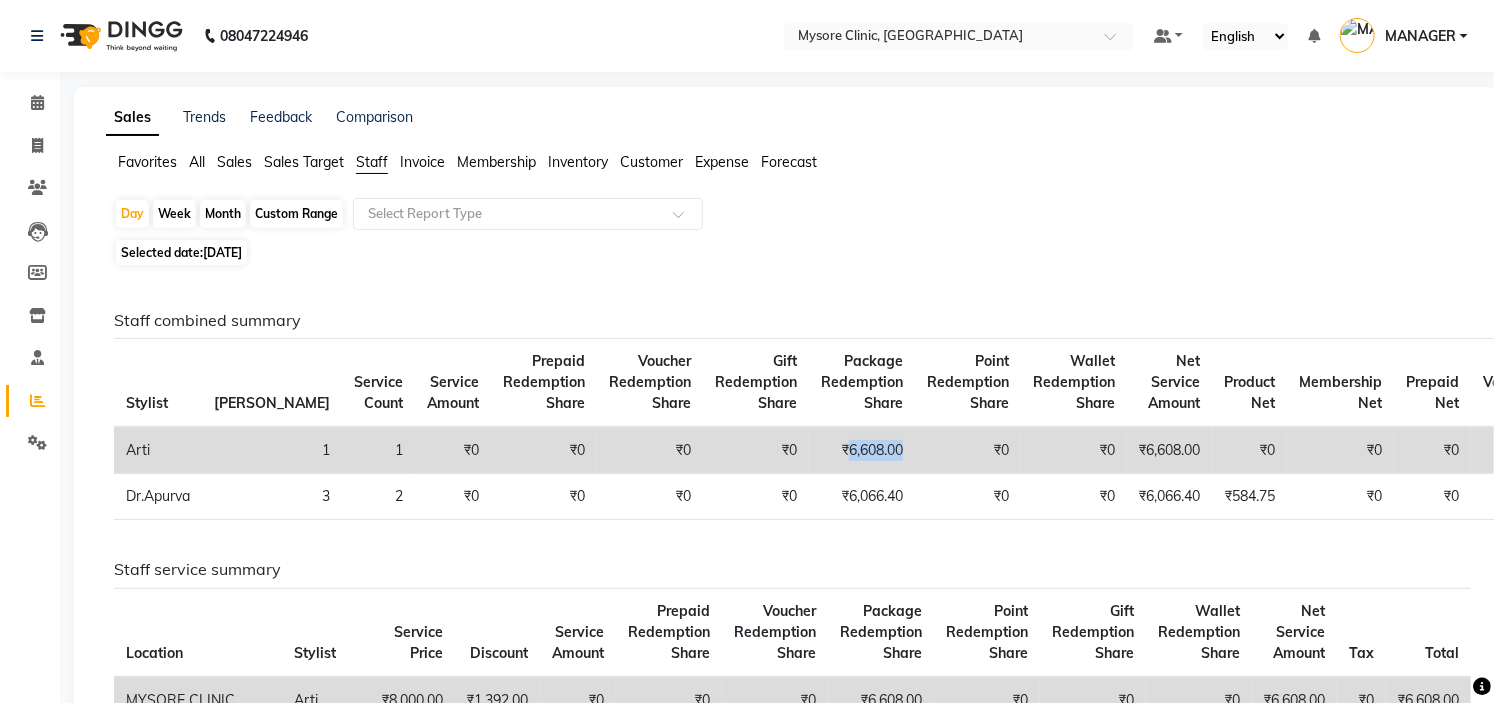 click on "₹6,608.00" 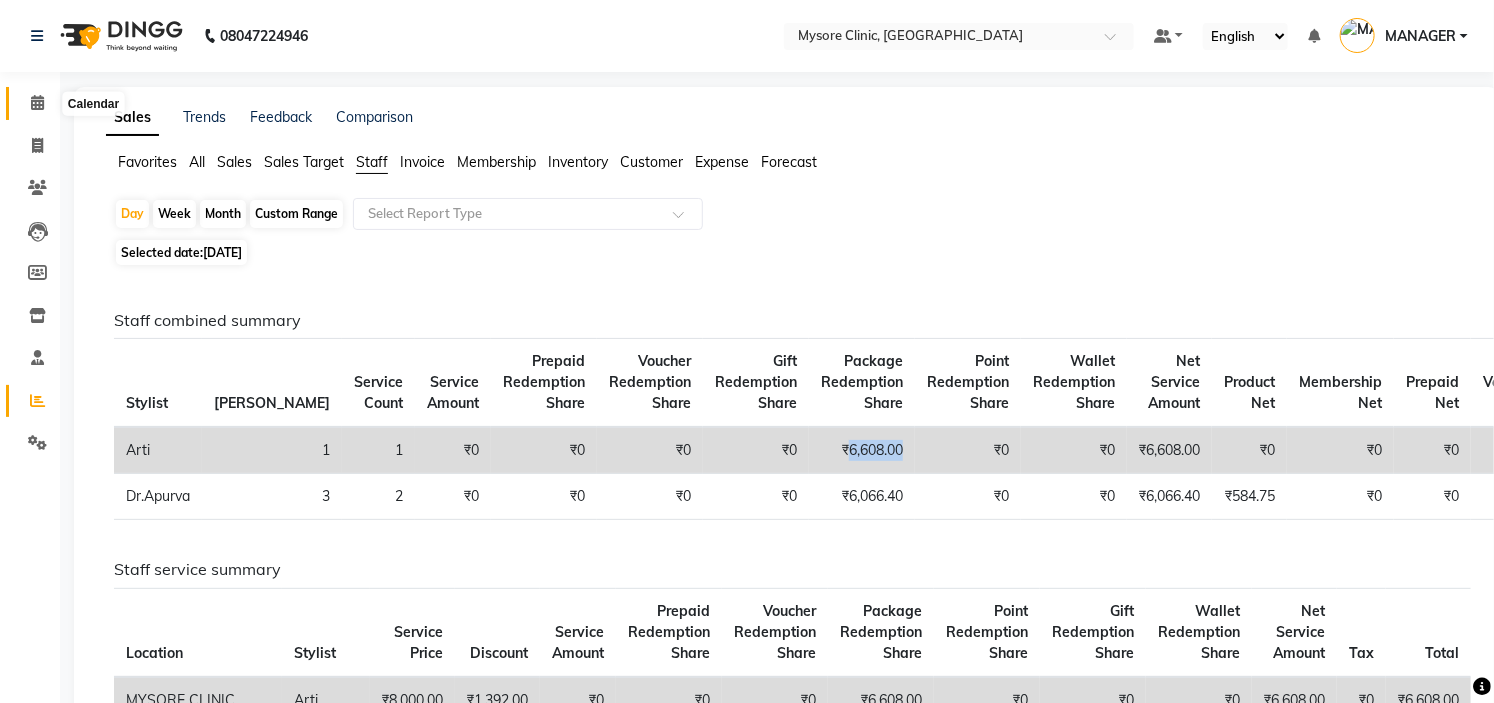 click 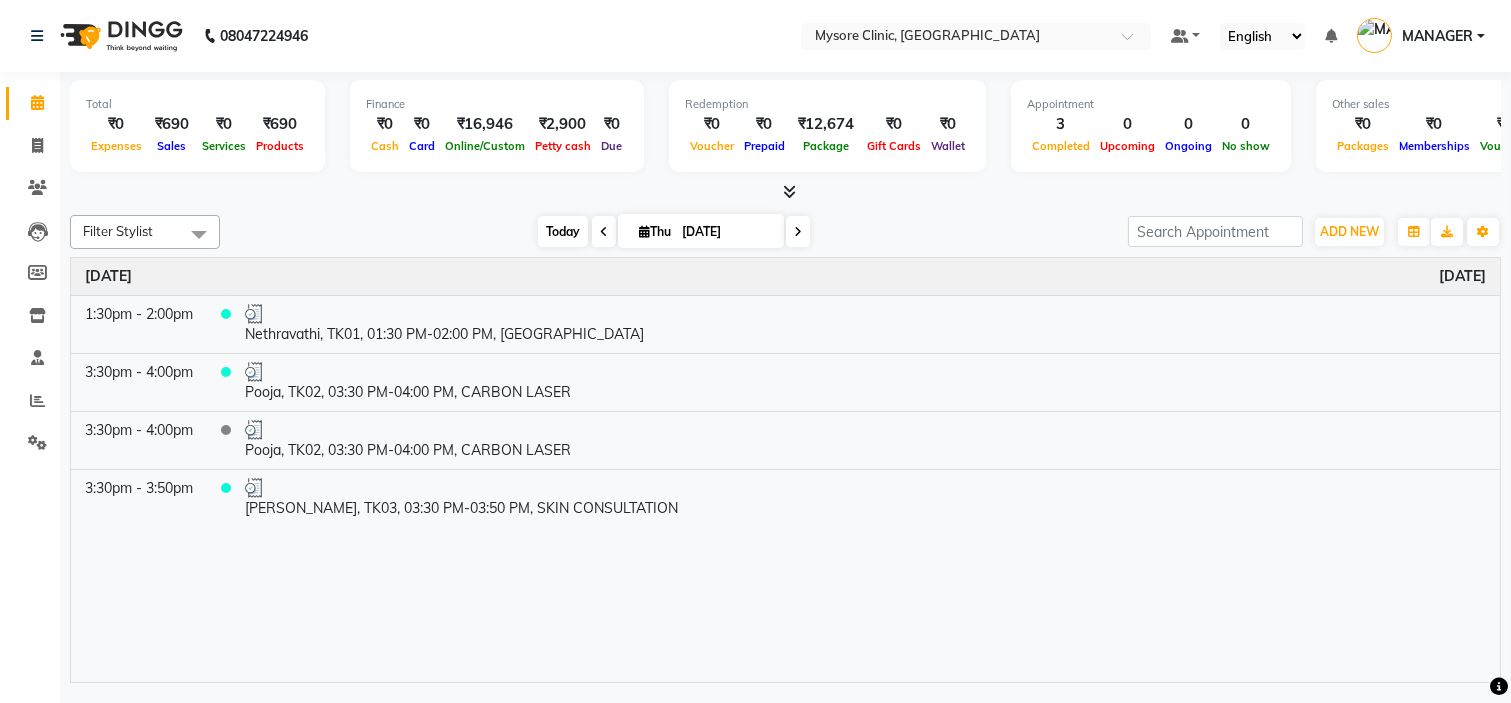 click on "Today" at bounding box center (563, 231) 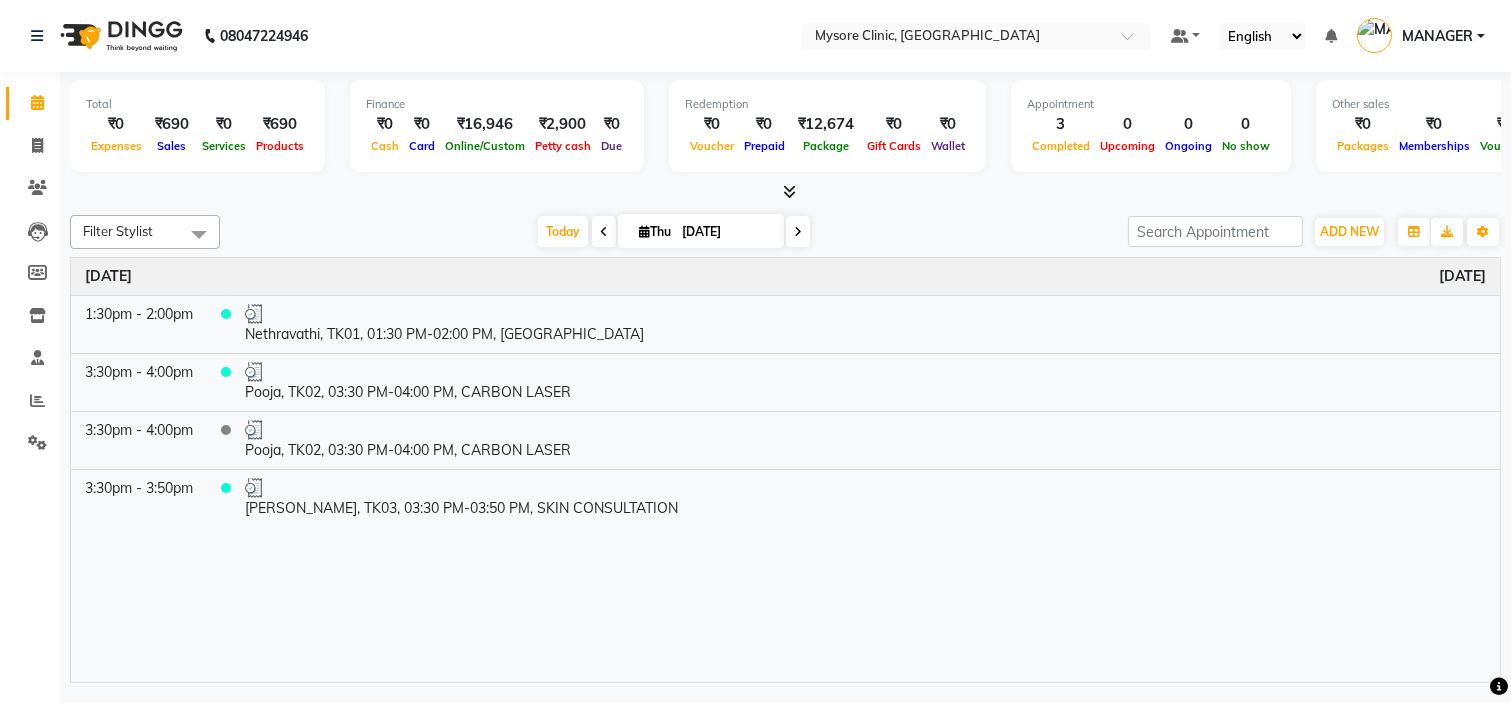 click on "08047224946 Select Location × Mysore Clinic, Mysore Default Panel My Panel English ENGLISH Español العربية मराठी हिंदी ગુજરાતી தமிழ் 中文 Notifications nothing to show MANAGER Manage Profile Change Password Sign out  Version:3.15.4" 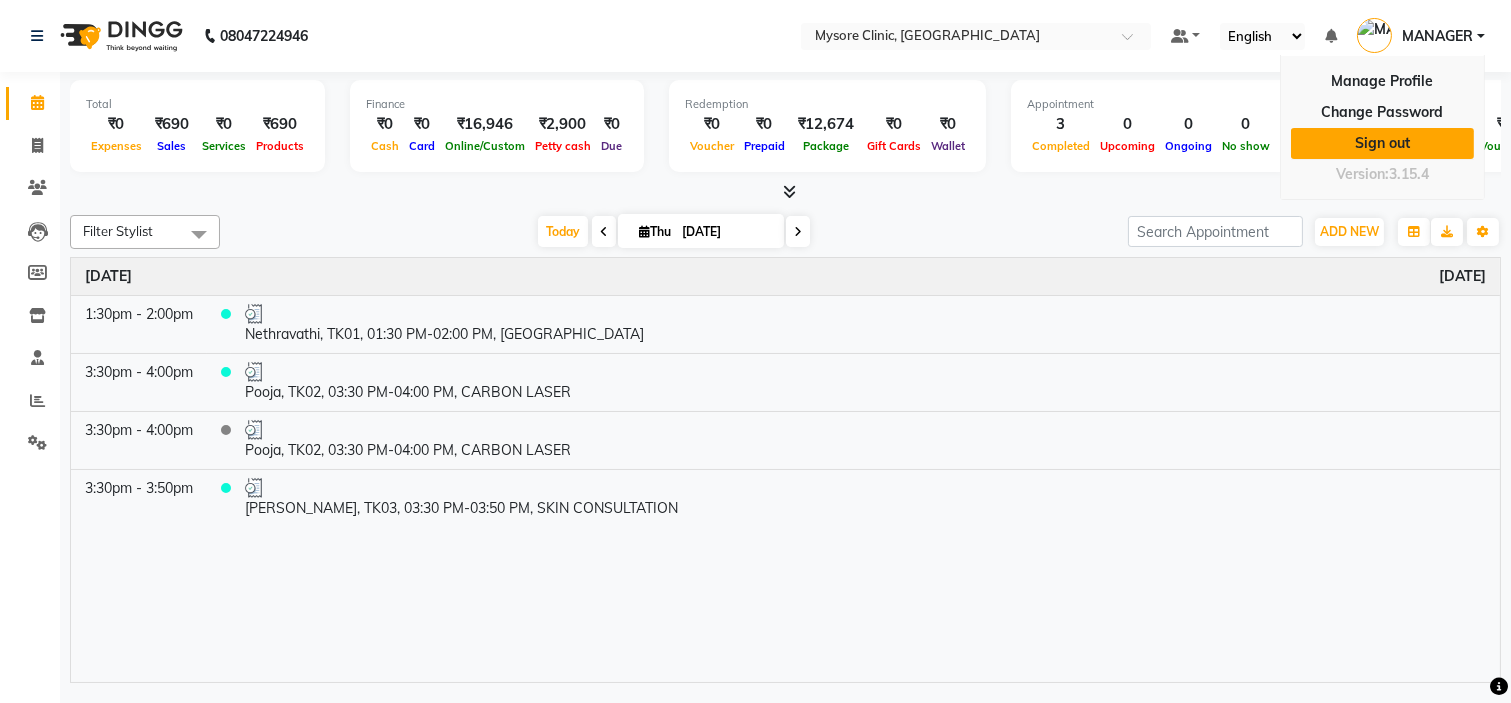 click on "Sign out" at bounding box center [1382, 143] 